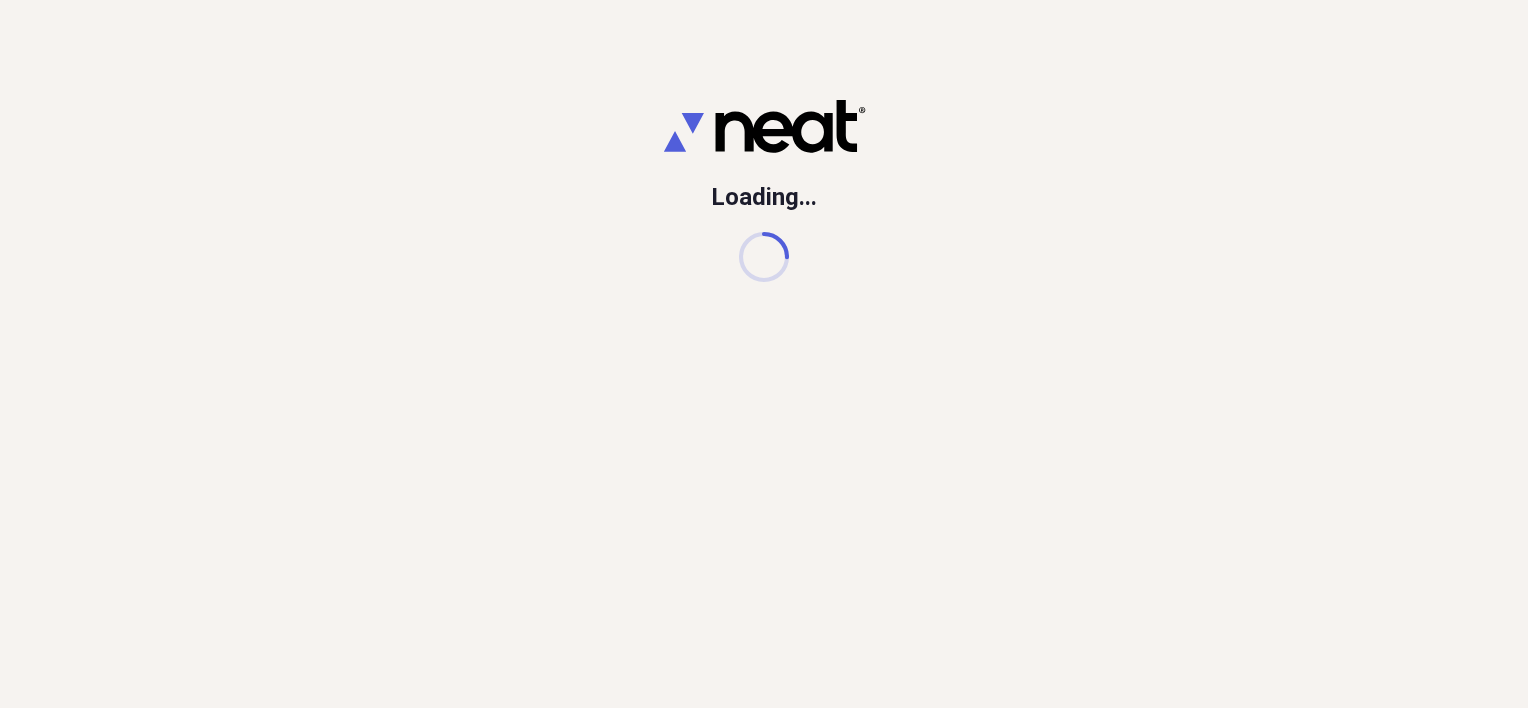 scroll, scrollTop: 0, scrollLeft: 0, axis: both 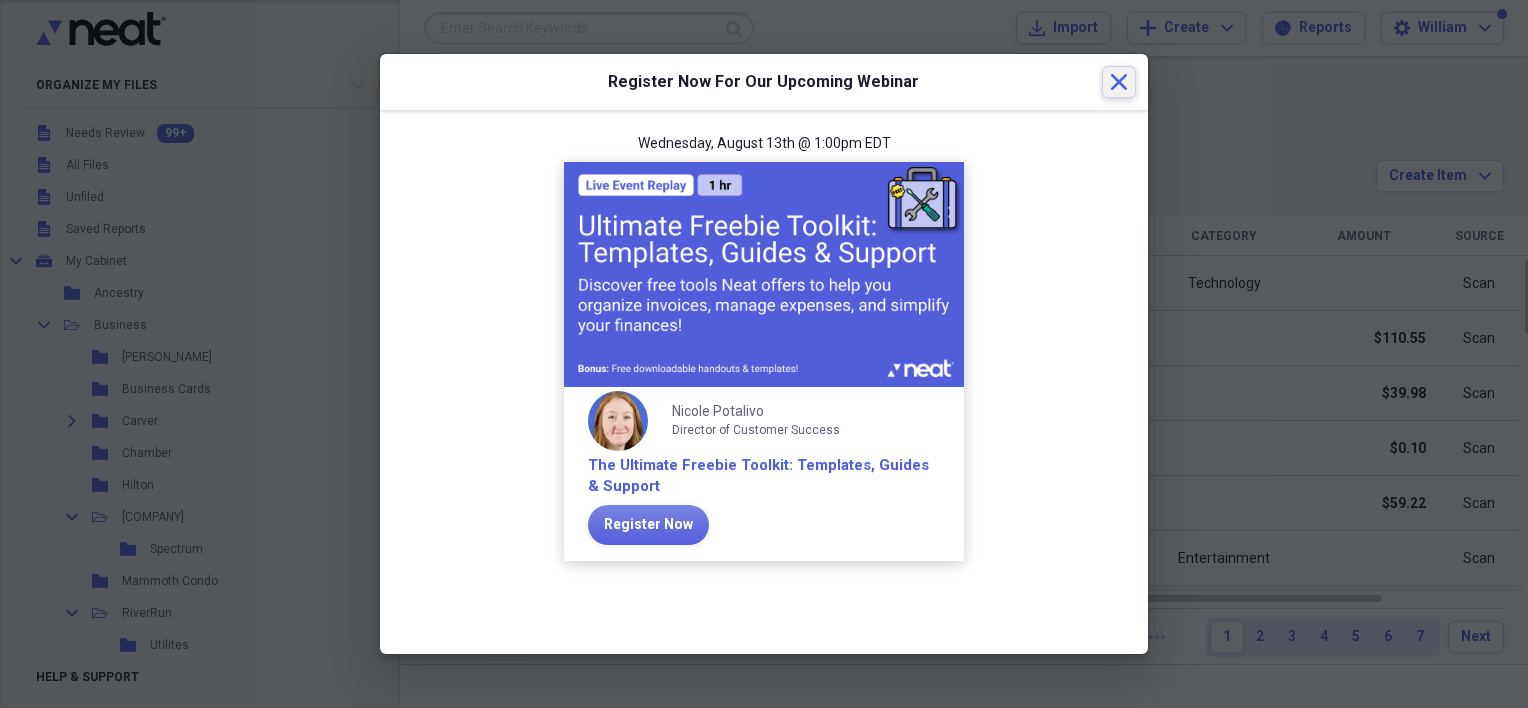 click on "Close" at bounding box center [1119, 82] 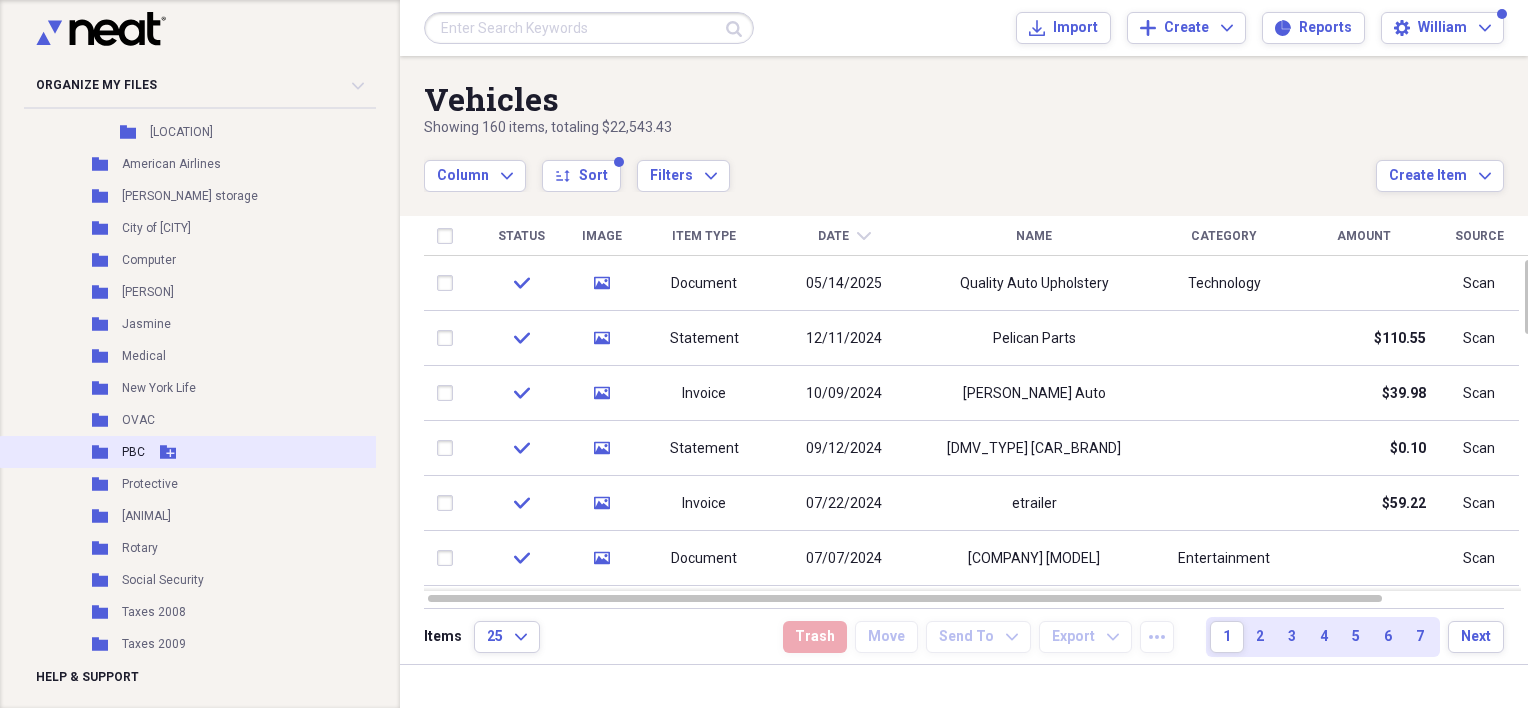 scroll, scrollTop: 2594, scrollLeft: 0, axis: vertical 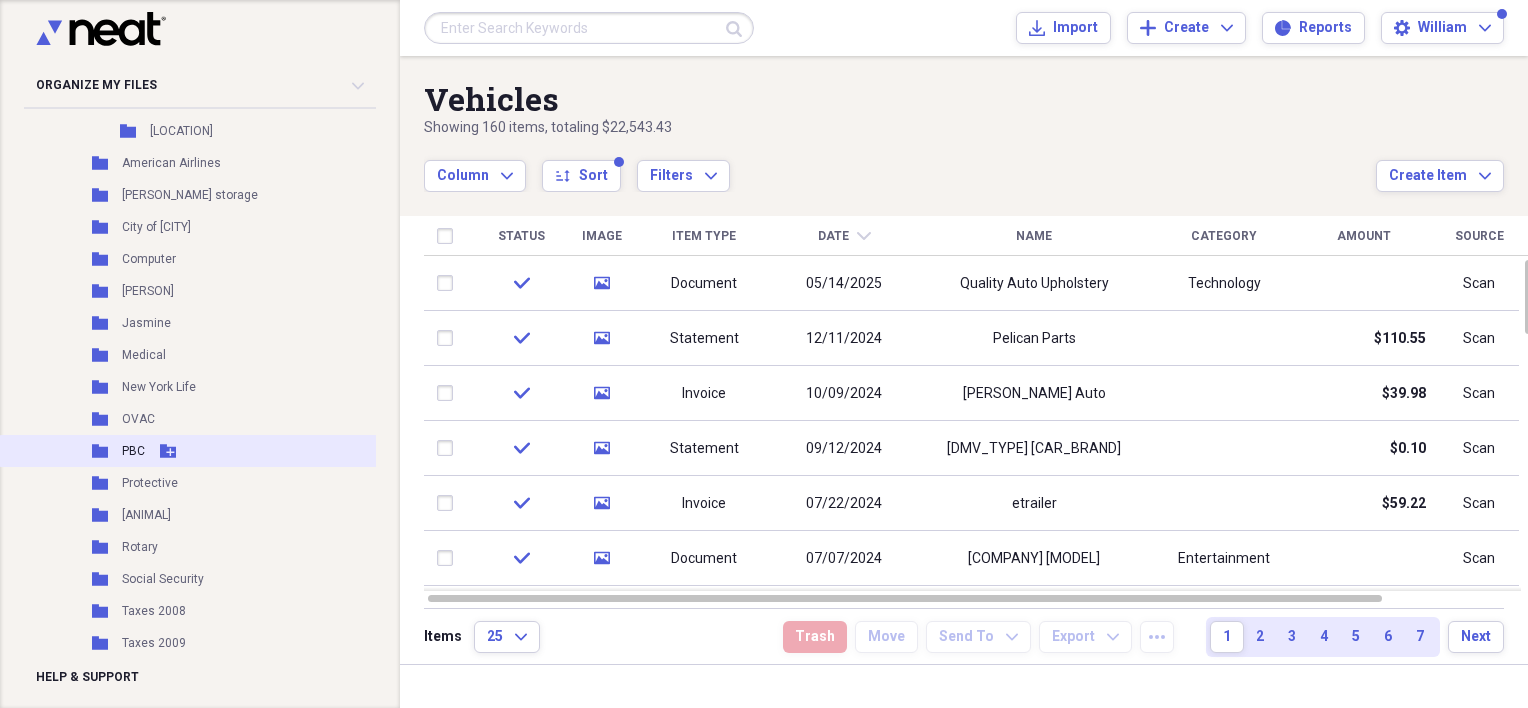 click on "Folder" at bounding box center [101, 451] 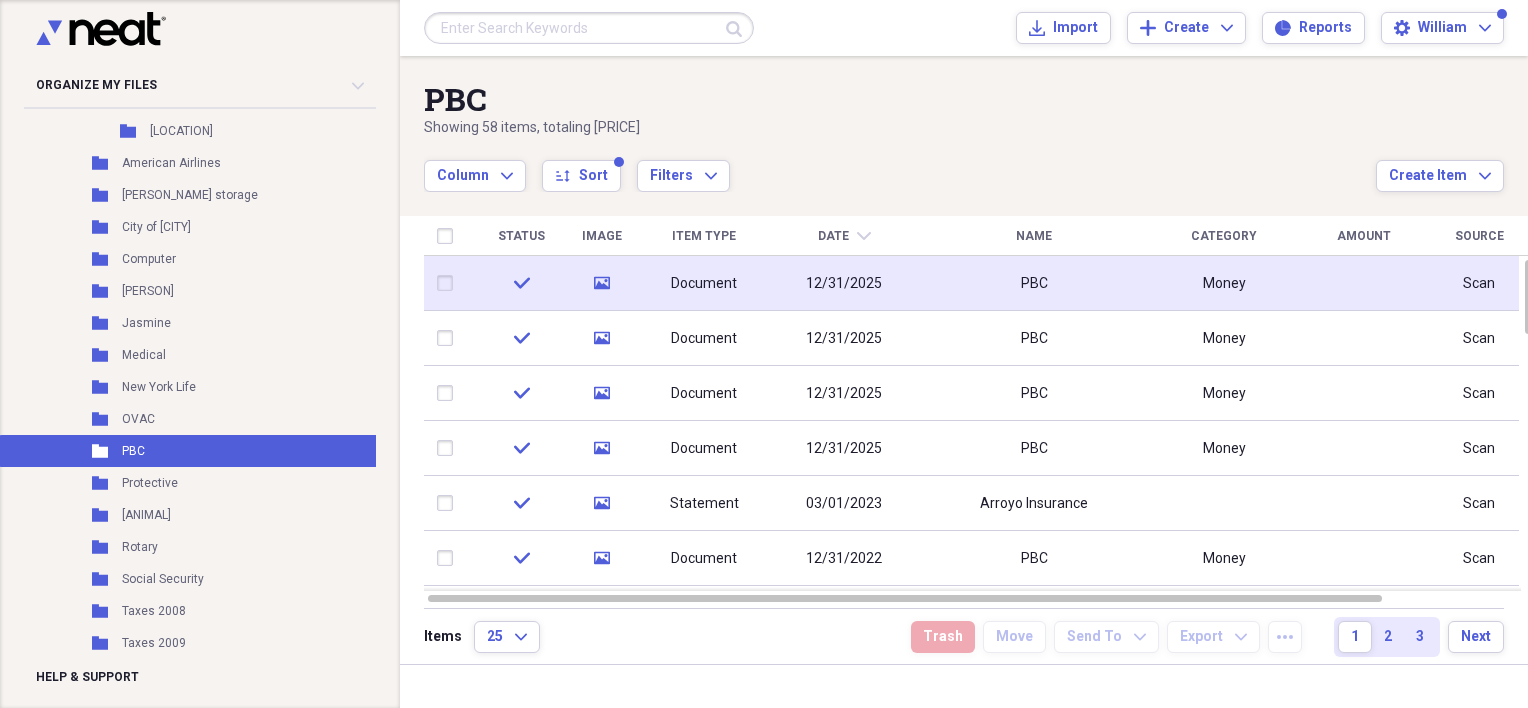 click on "PBC" at bounding box center (1034, 283) 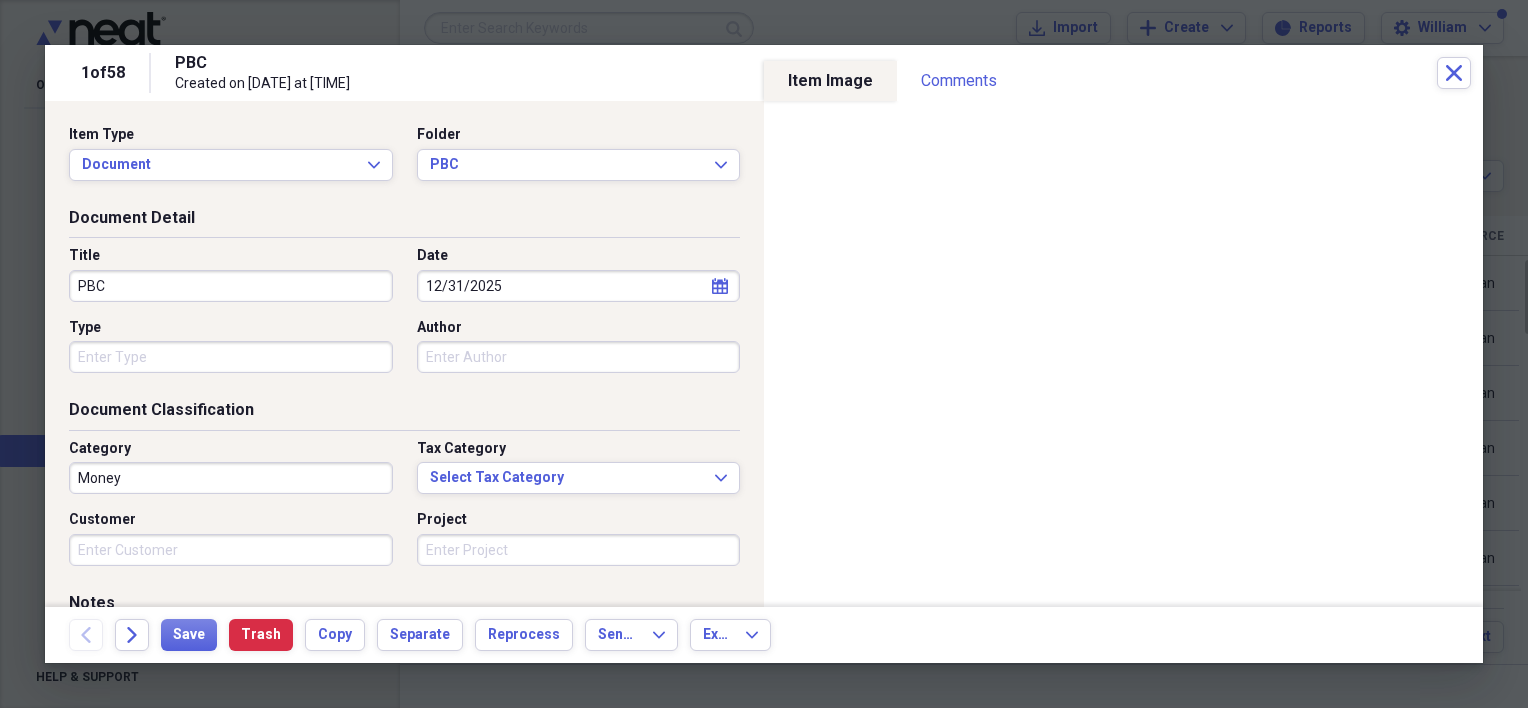 click on "PBC" at bounding box center [231, 286] 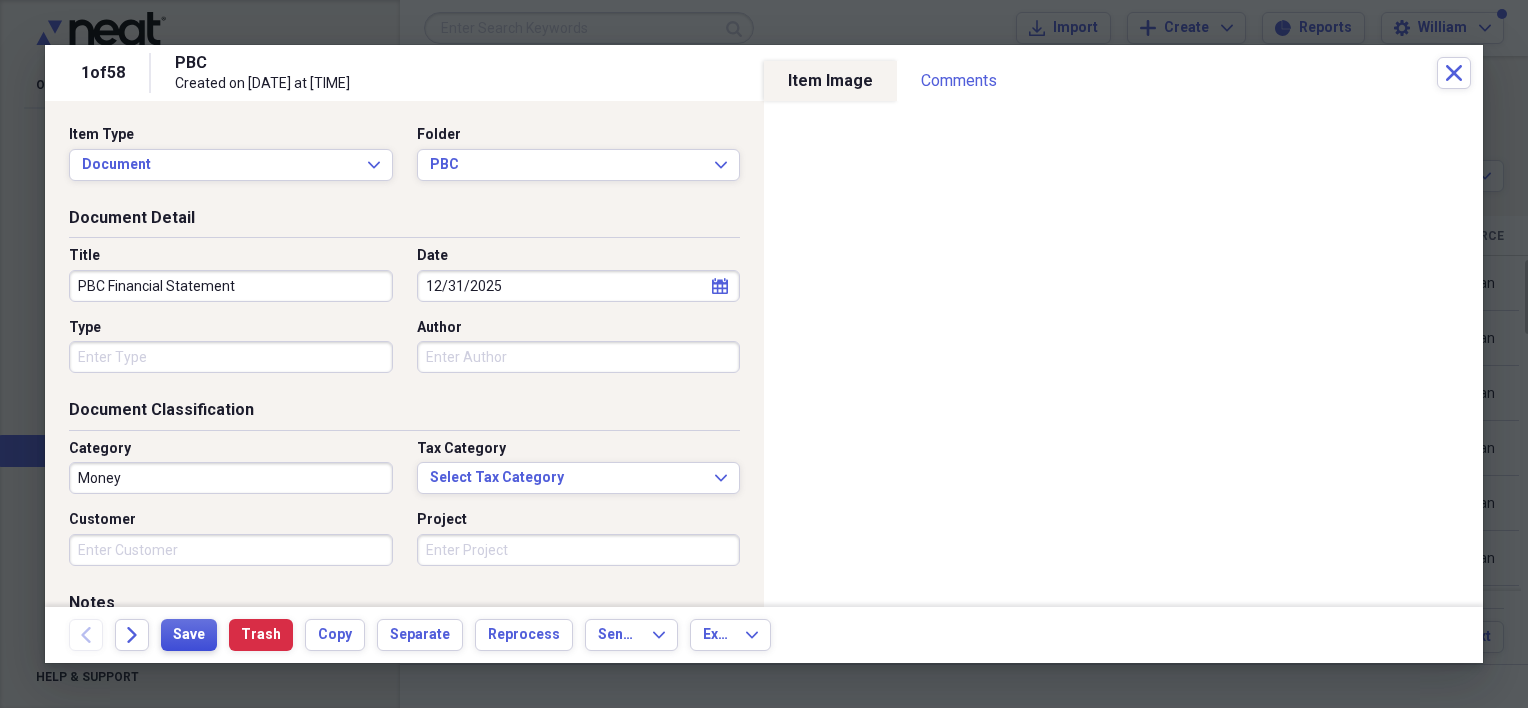 type on "PBC Financial Statement" 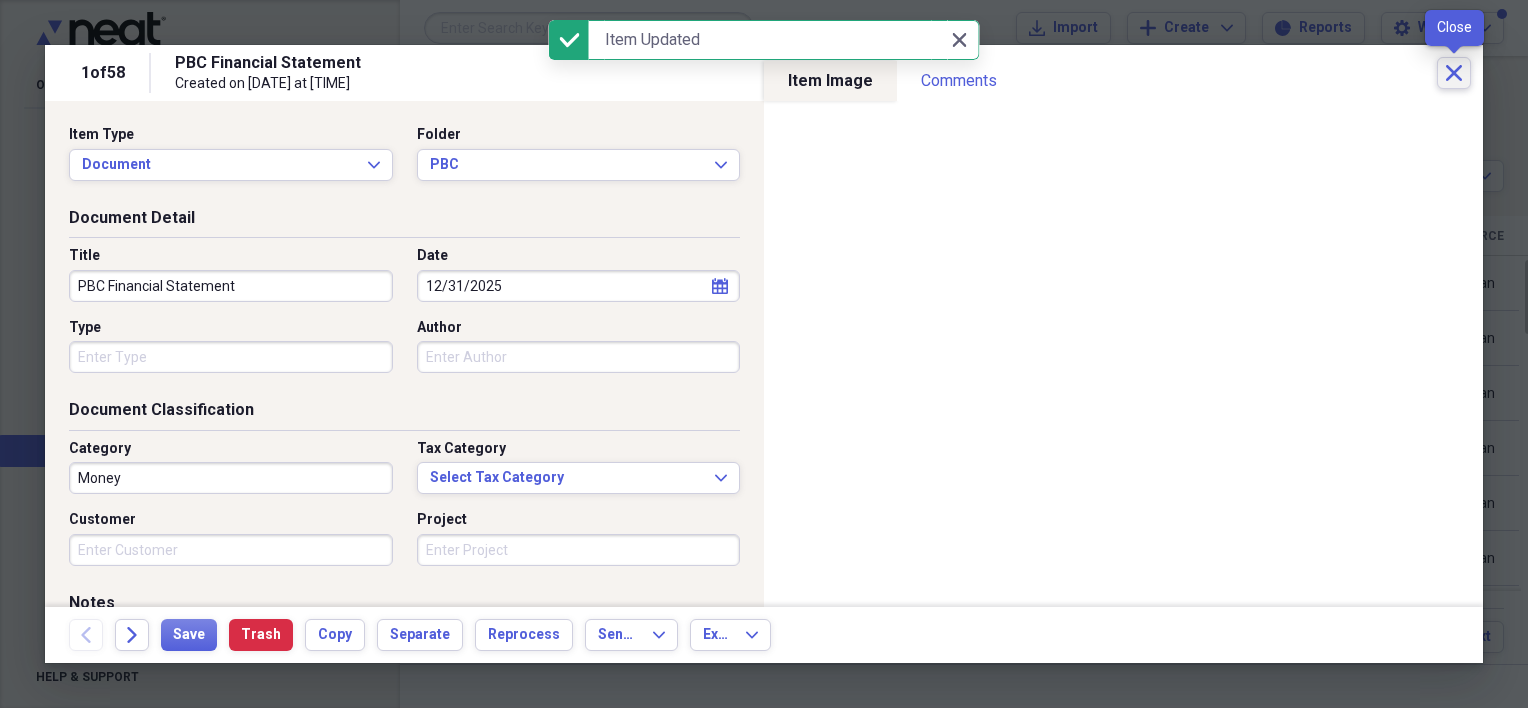 click on "Close" at bounding box center (1454, 73) 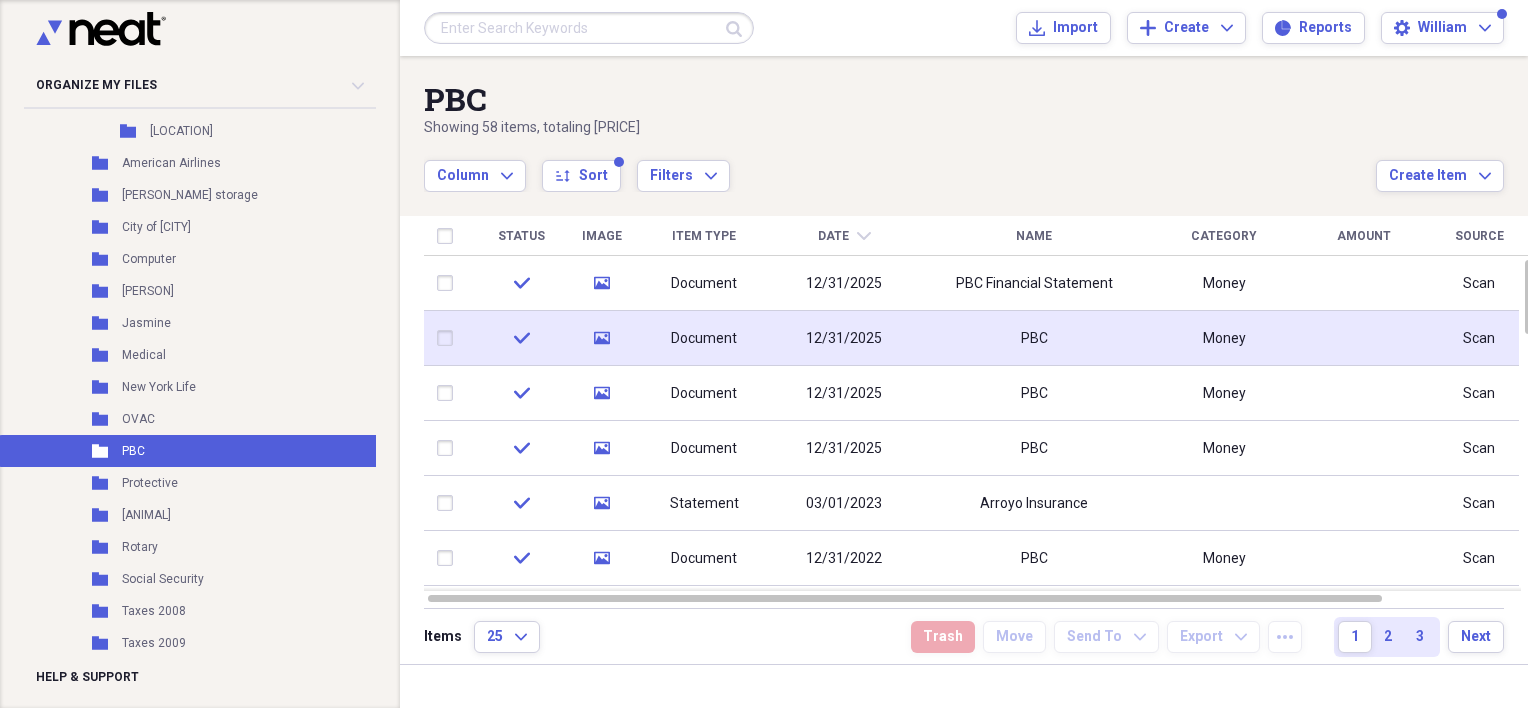 click on "PBC" at bounding box center [1034, 338] 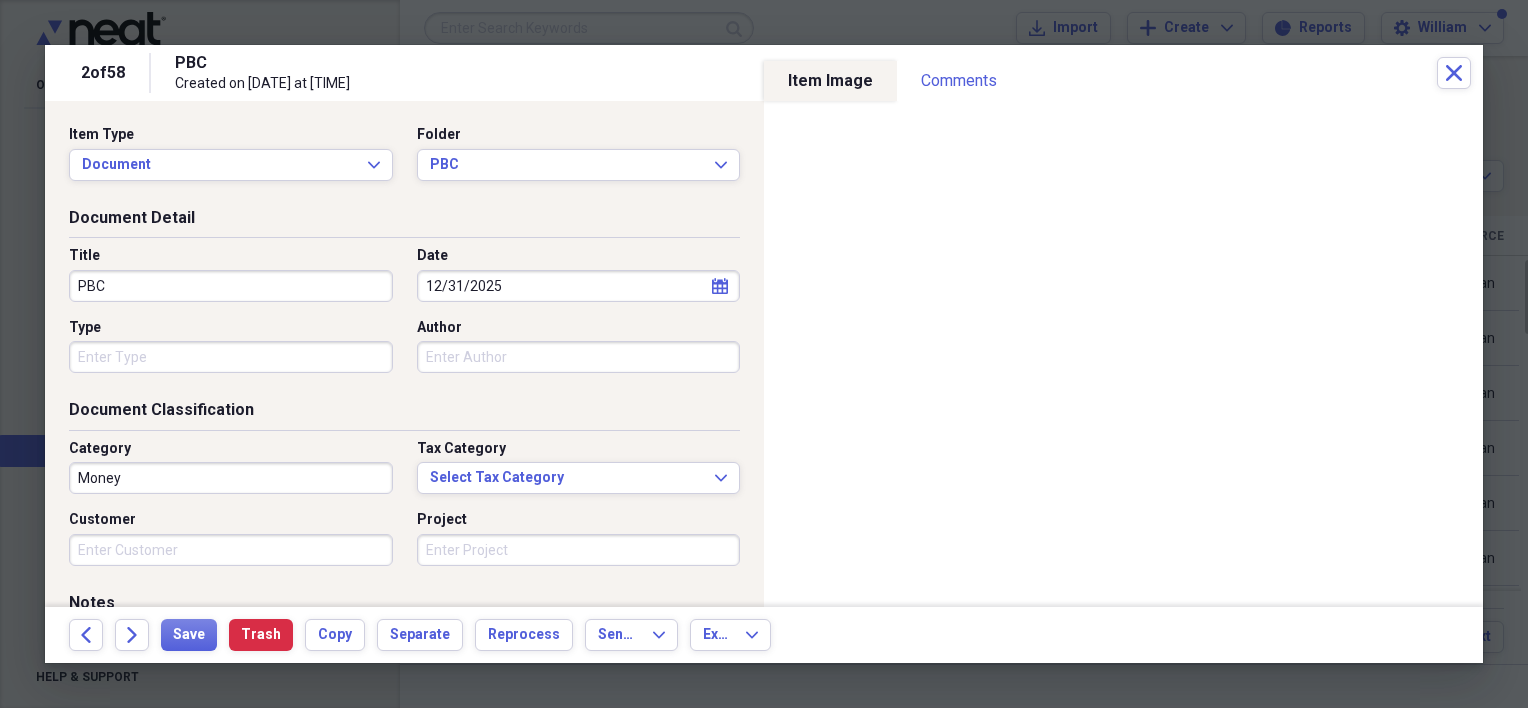 click on "PBC" at bounding box center [231, 286] 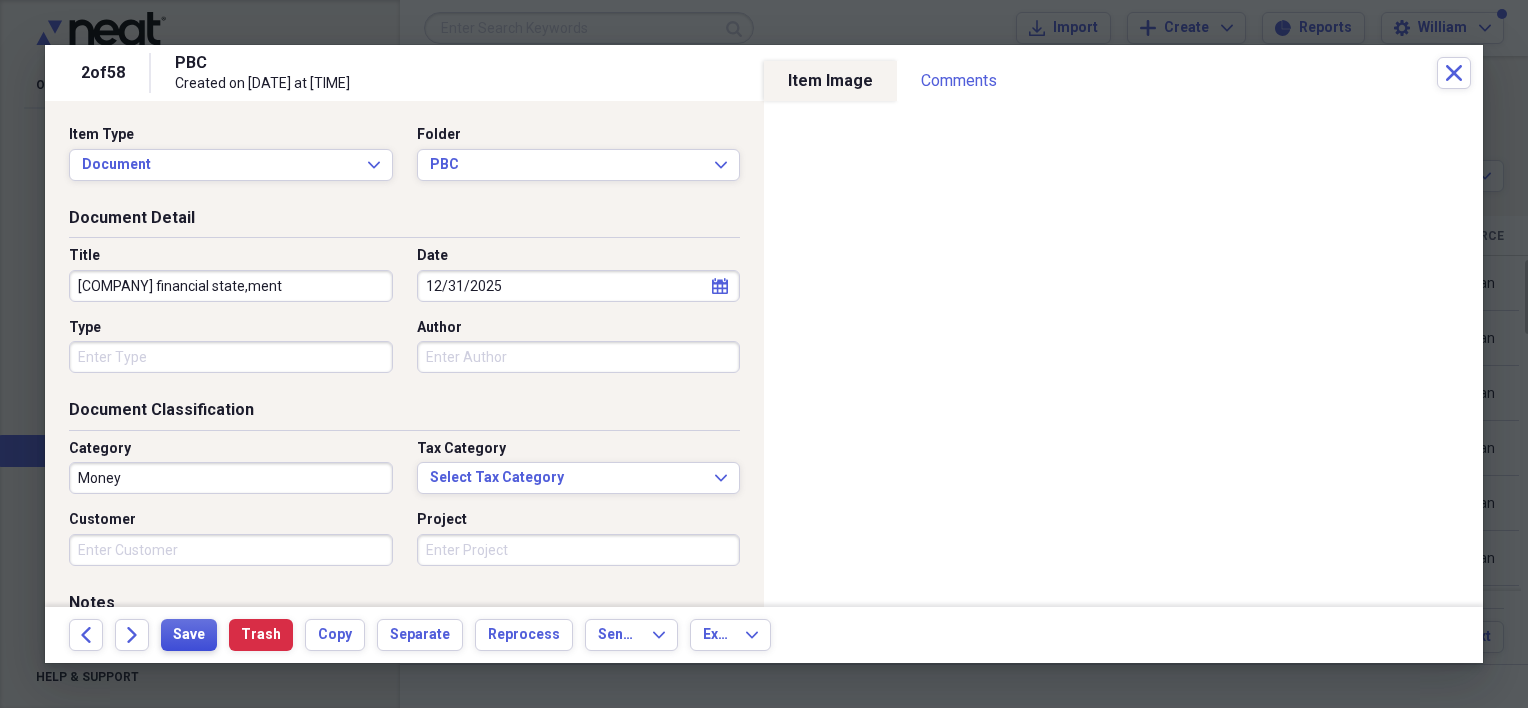 type on "[COMPANY] financial state,ment" 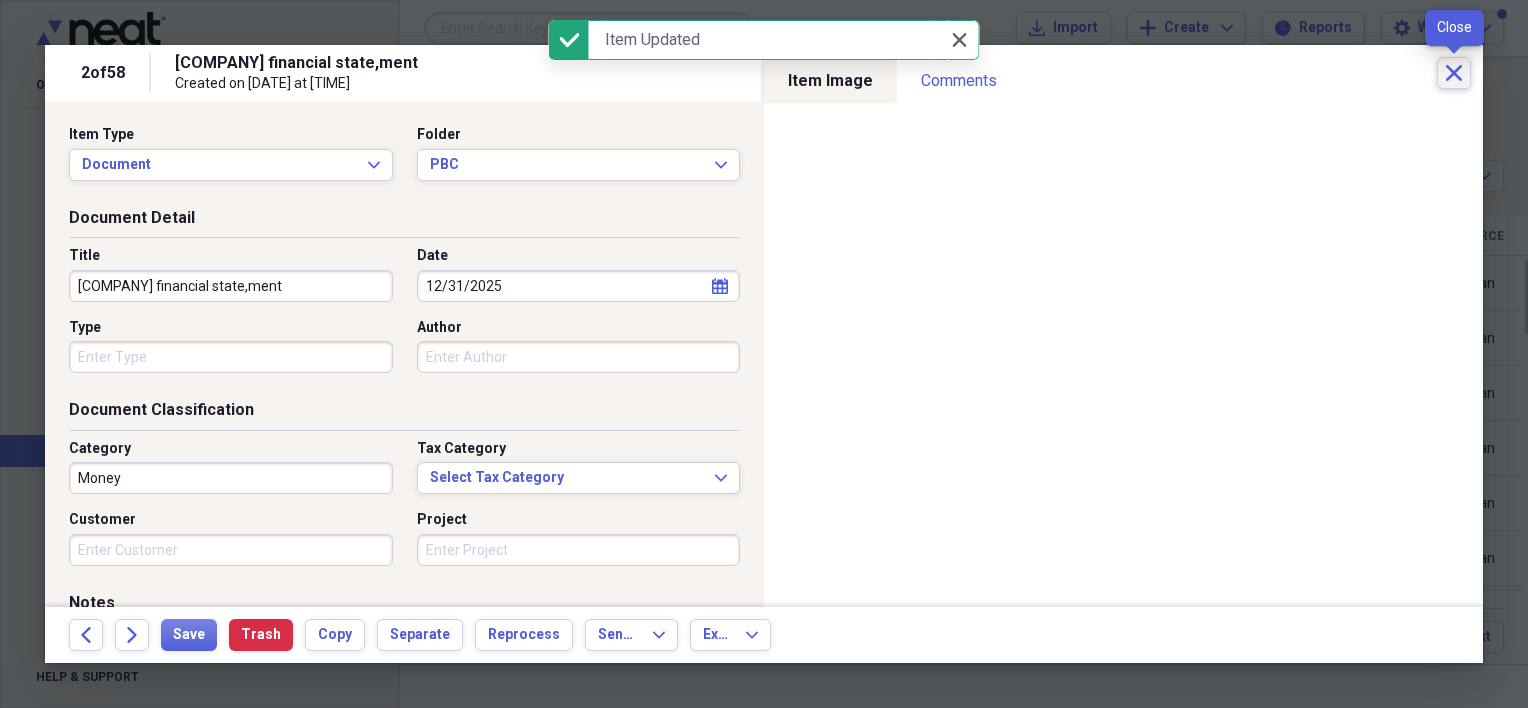 click on "Close" at bounding box center (1454, 73) 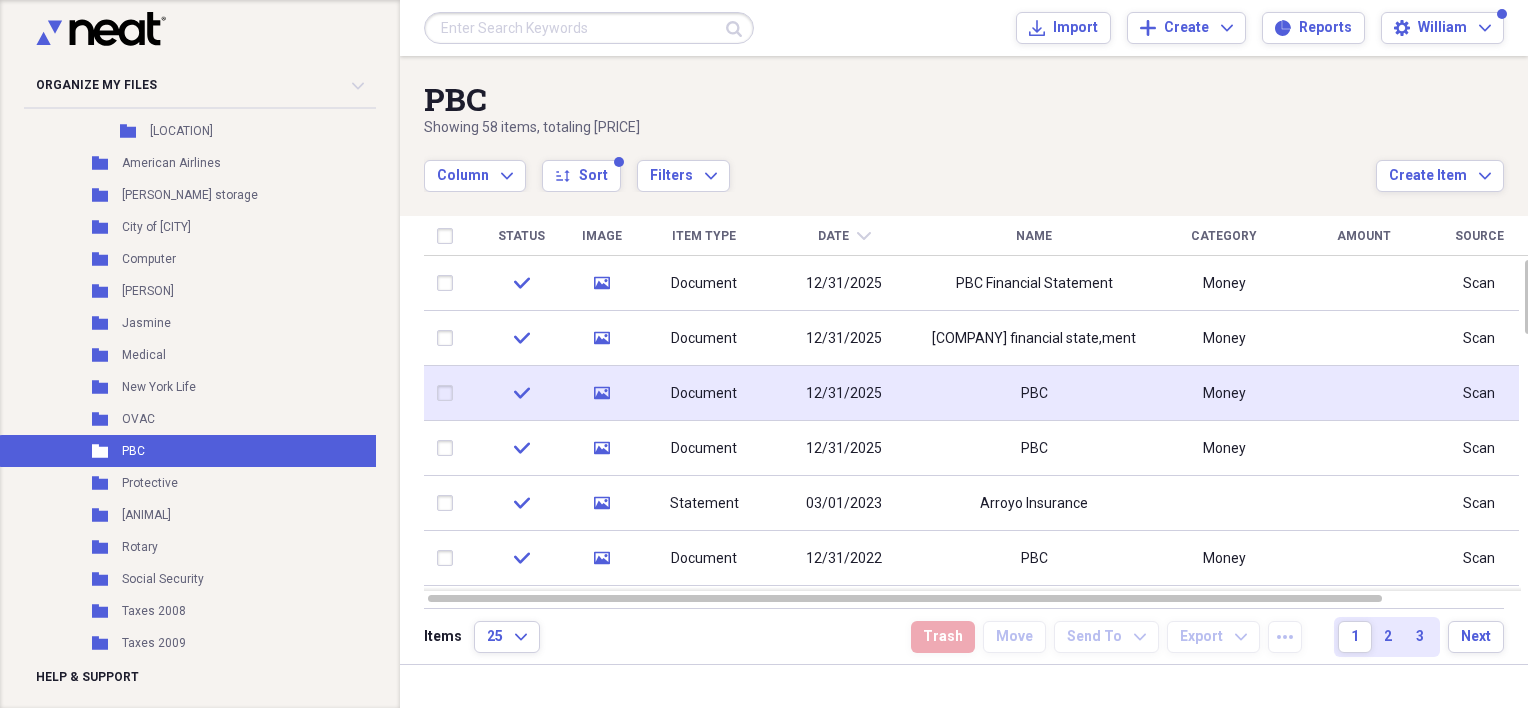 click on "PBC" at bounding box center (1034, 393) 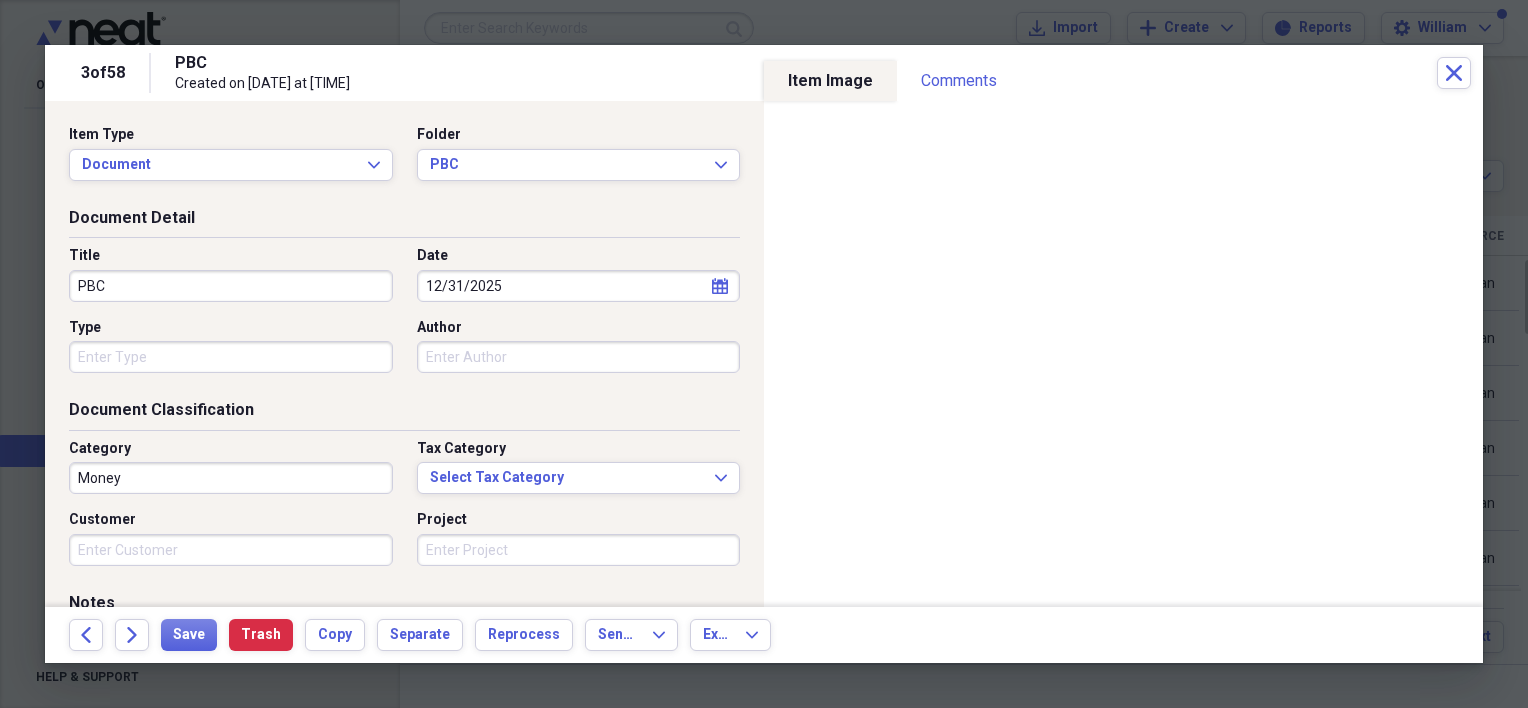 click on "PBC" at bounding box center [231, 286] 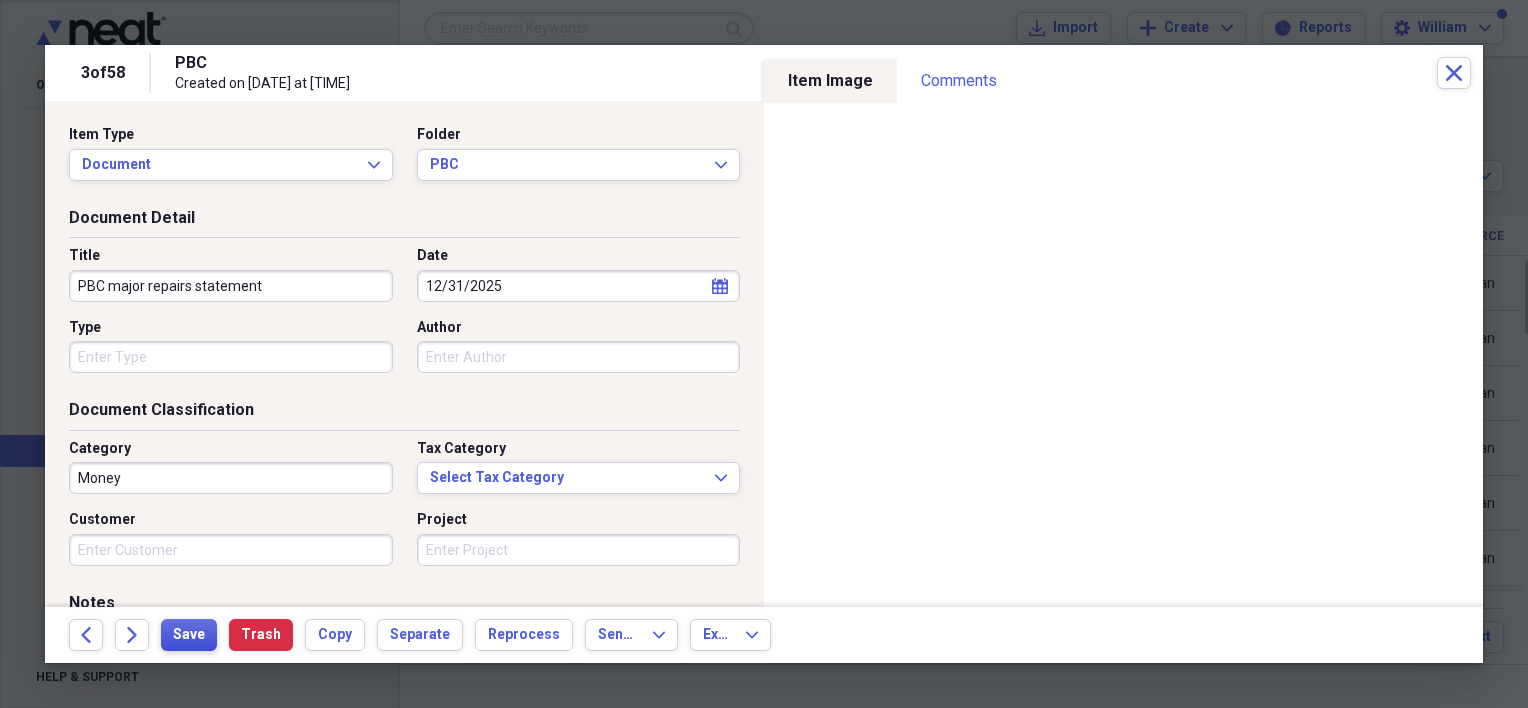 type on "PBC major repairs statement" 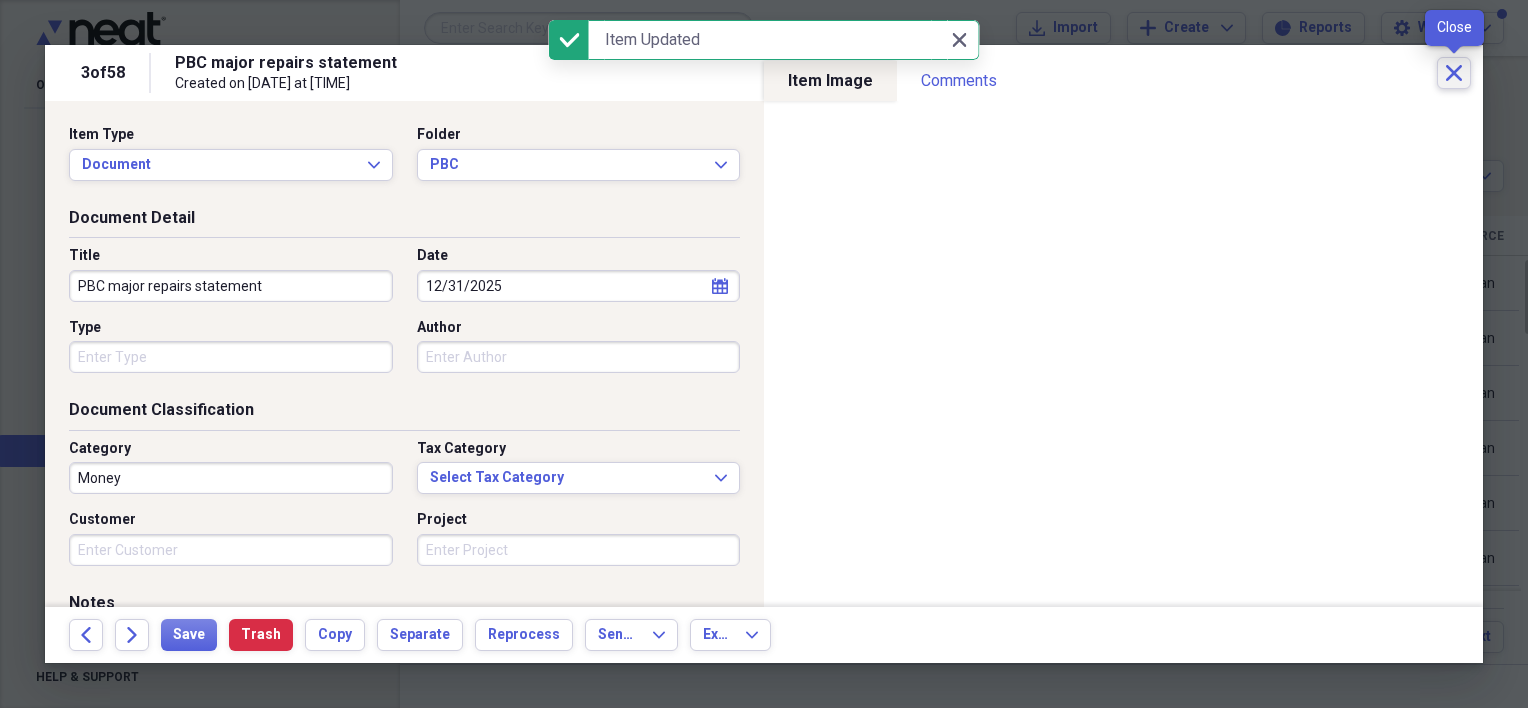 click on "Close" at bounding box center (1454, 73) 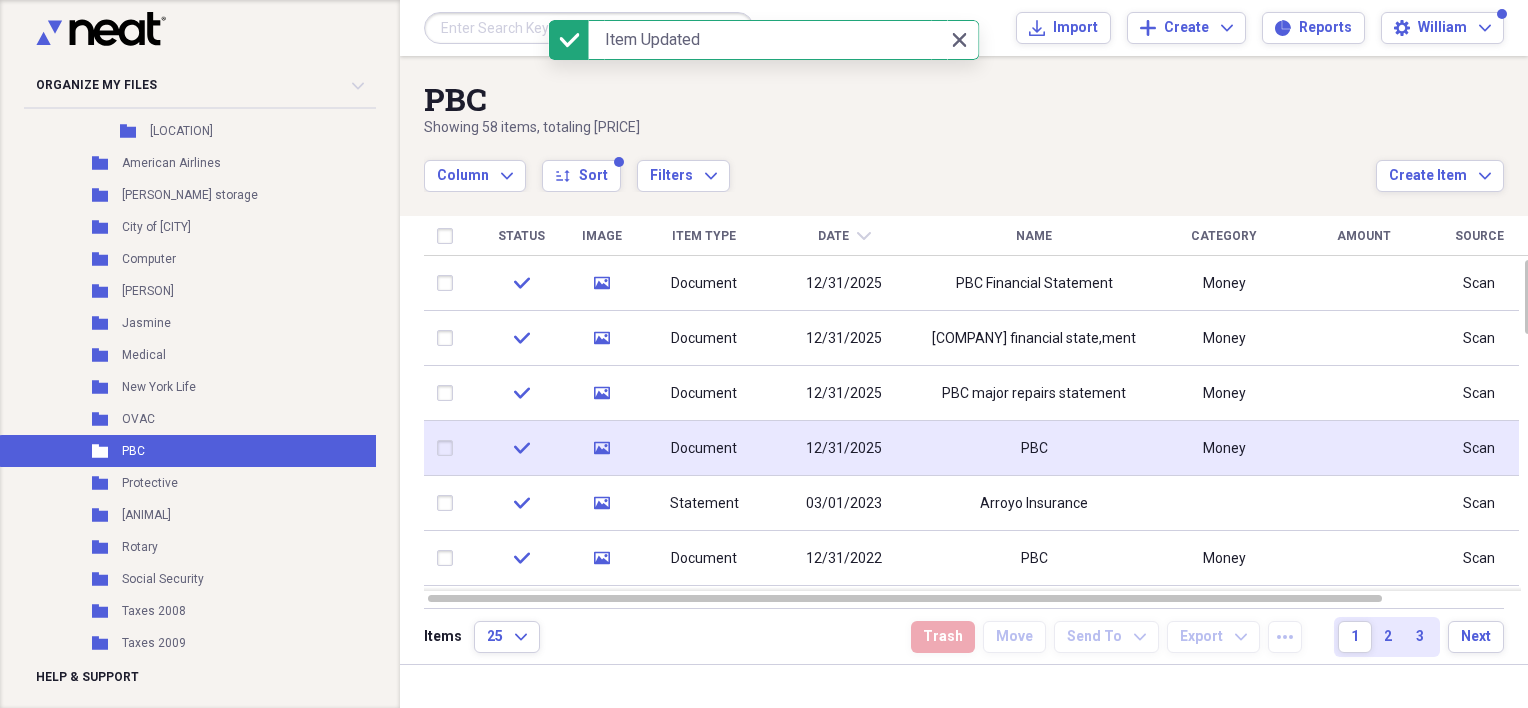 click on "PBC" at bounding box center (1034, 448) 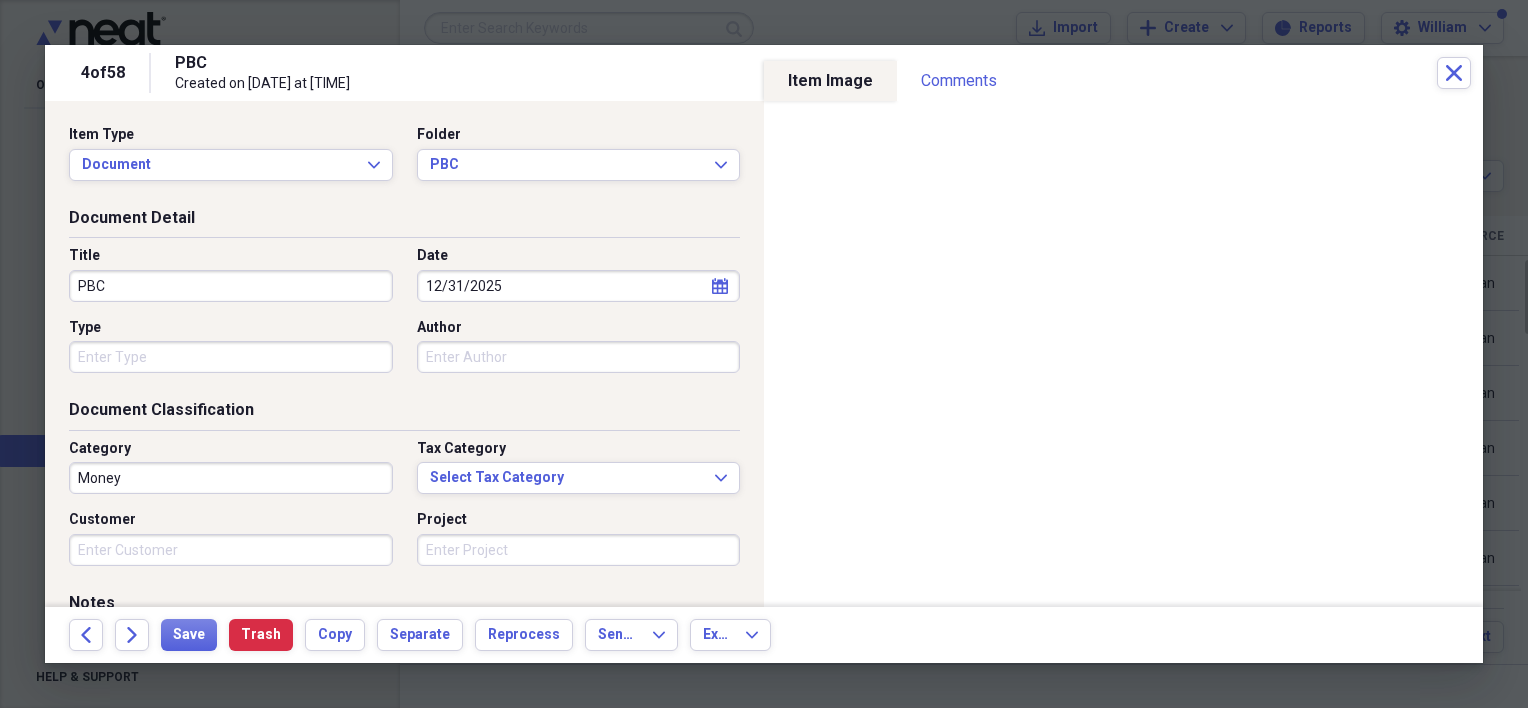 scroll, scrollTop: 0, scrollLeft: 0, axis: both 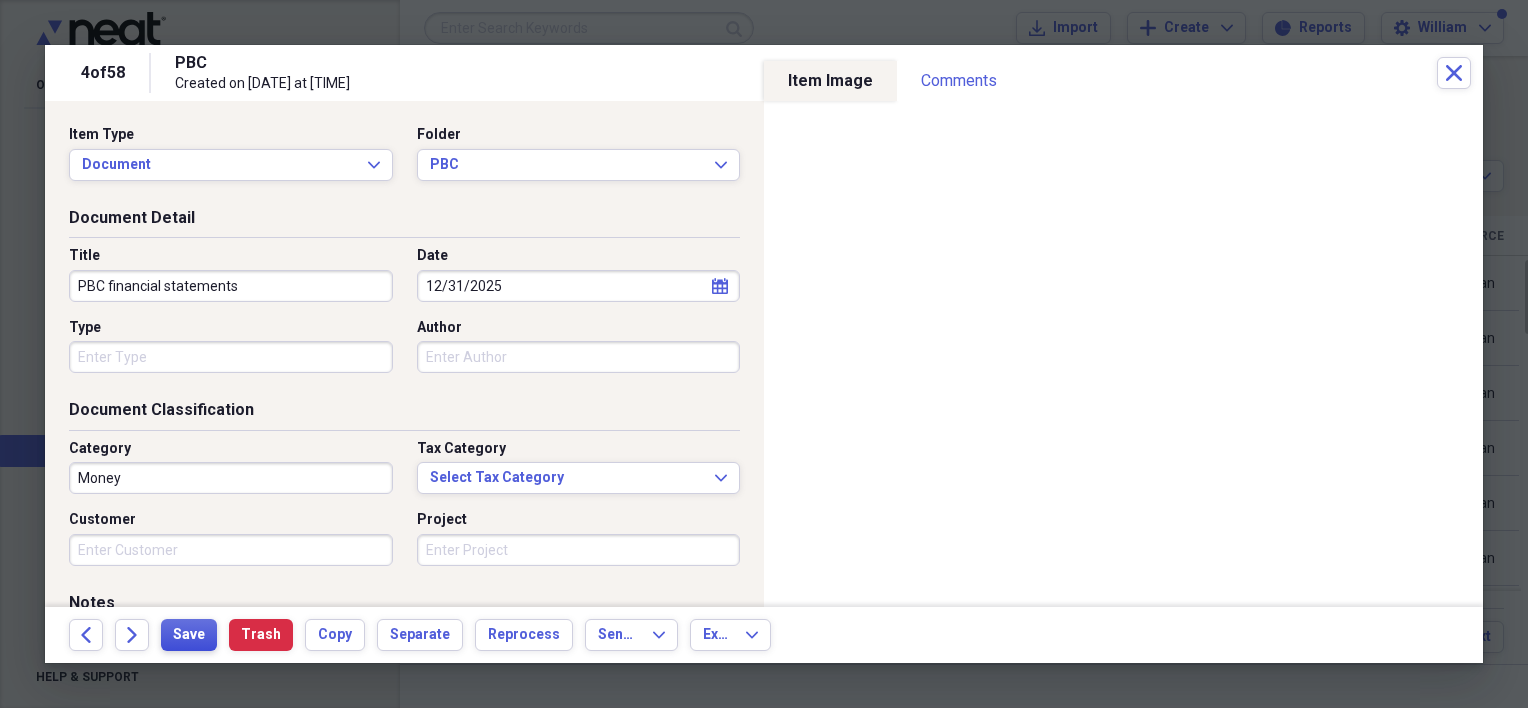 type on "PBC financial statements" 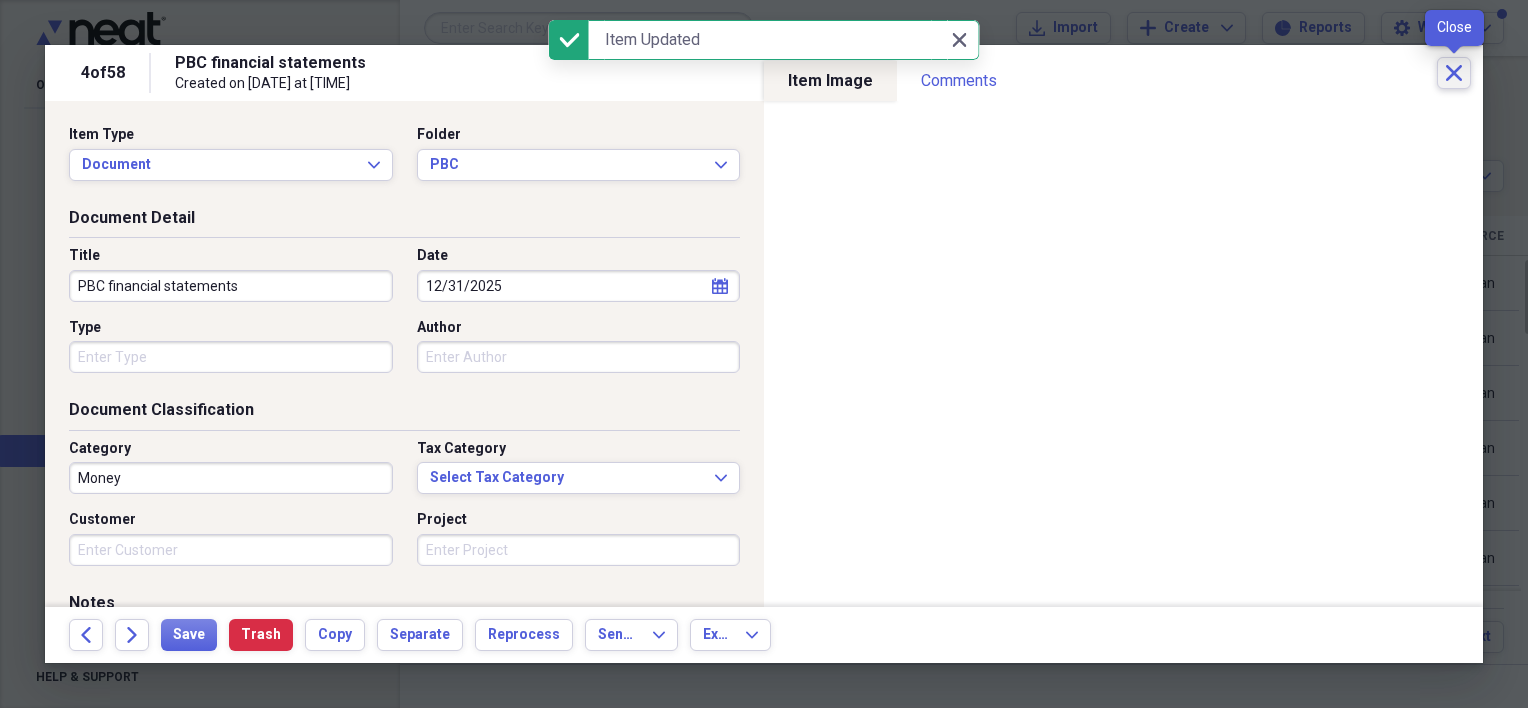 click on "Close" at bounding box center [1454, 73] 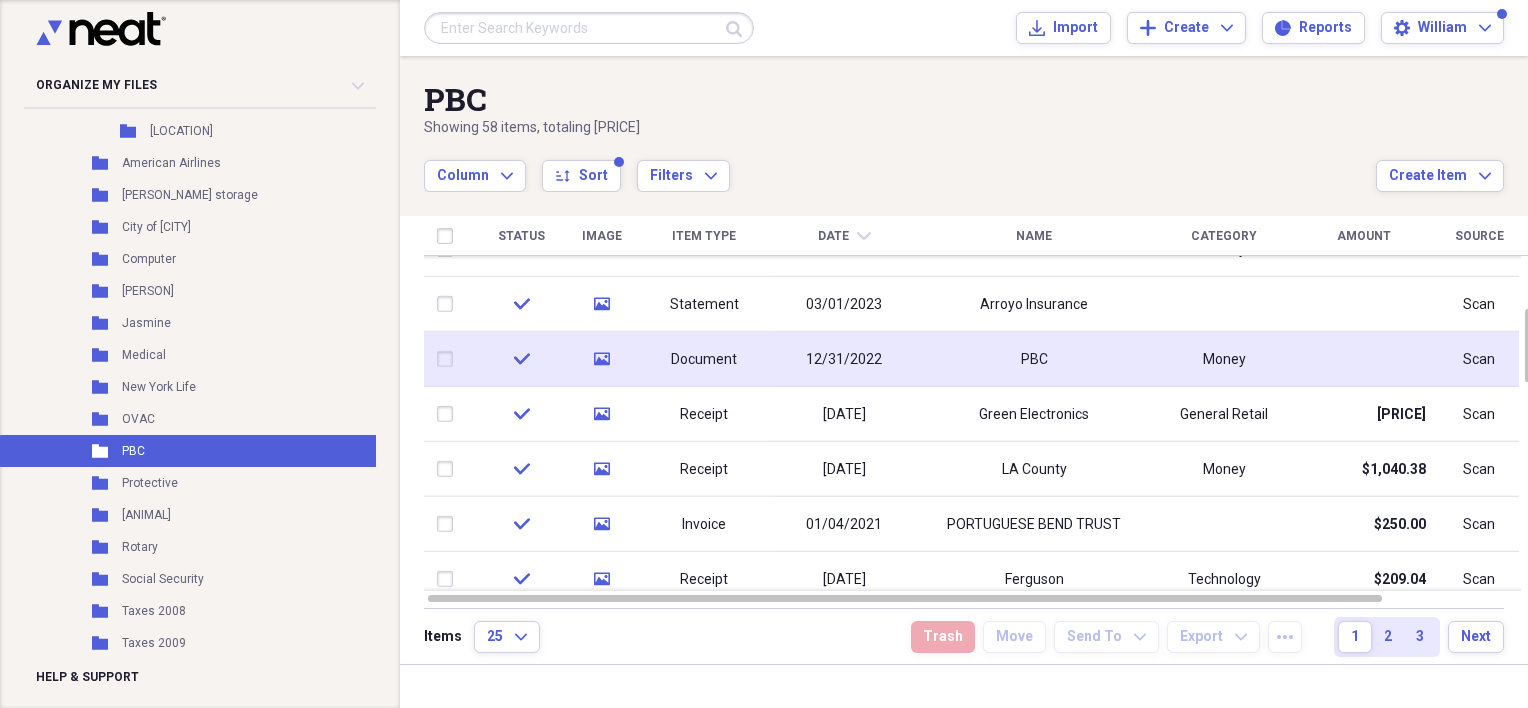 click on "PBC" at bounding box center [1034, 359] 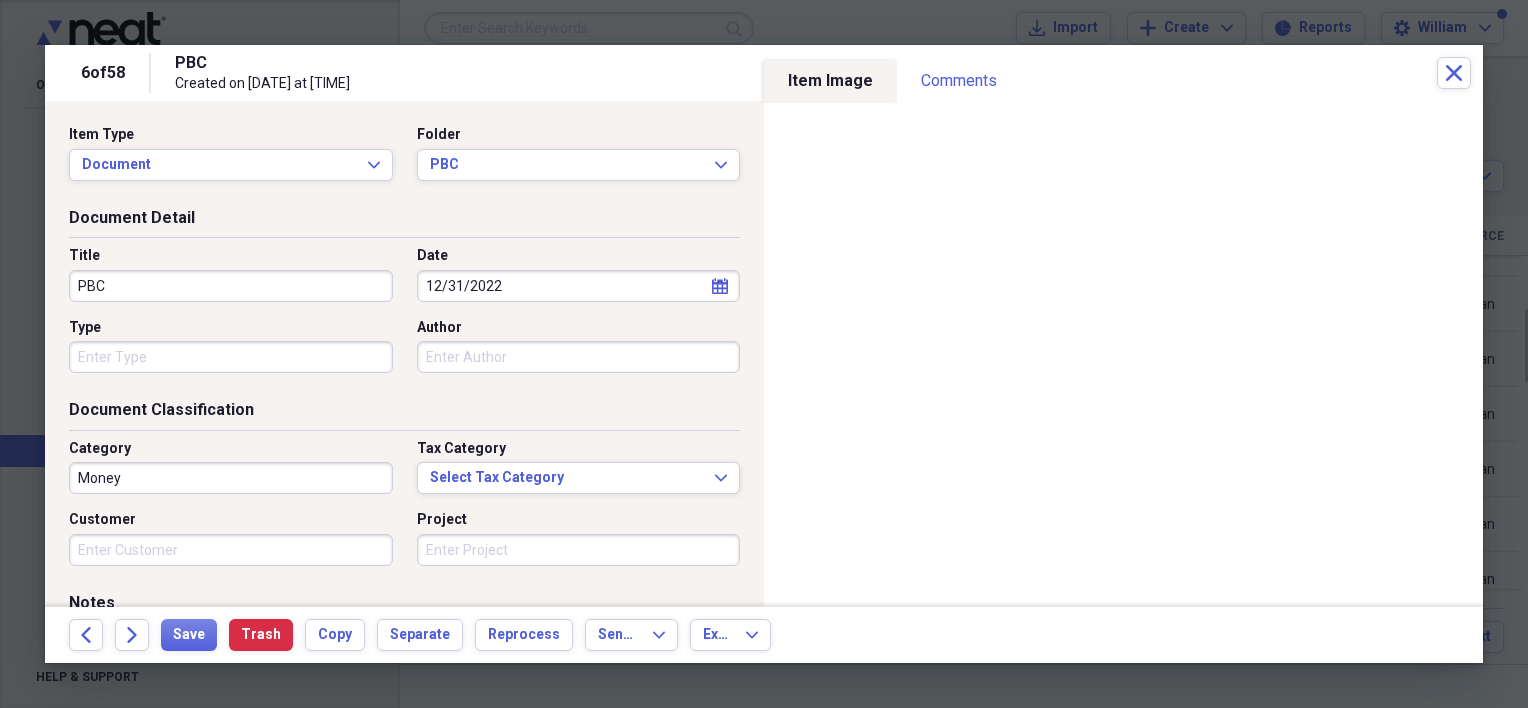click on "PBC" at bounding box center [231, 286] 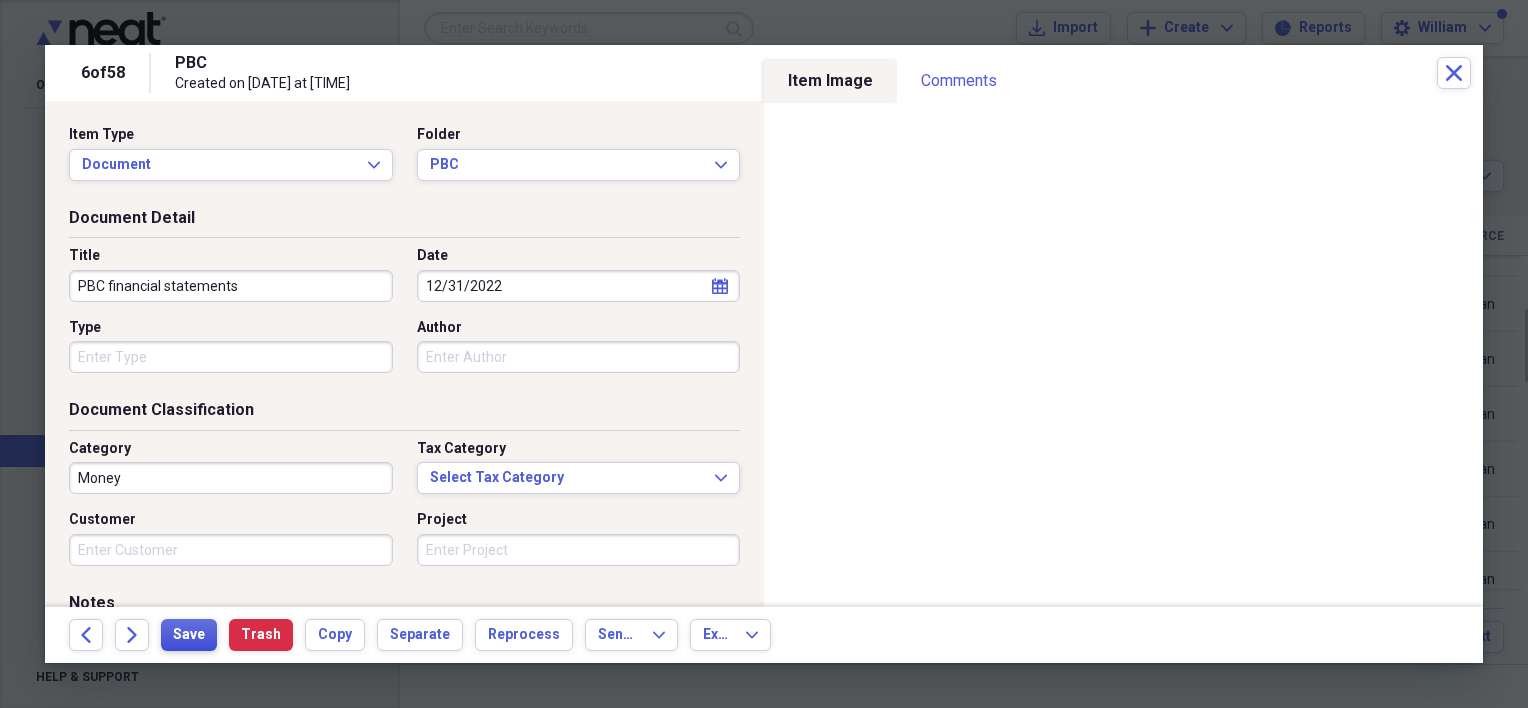 type on "PBC financial statements" 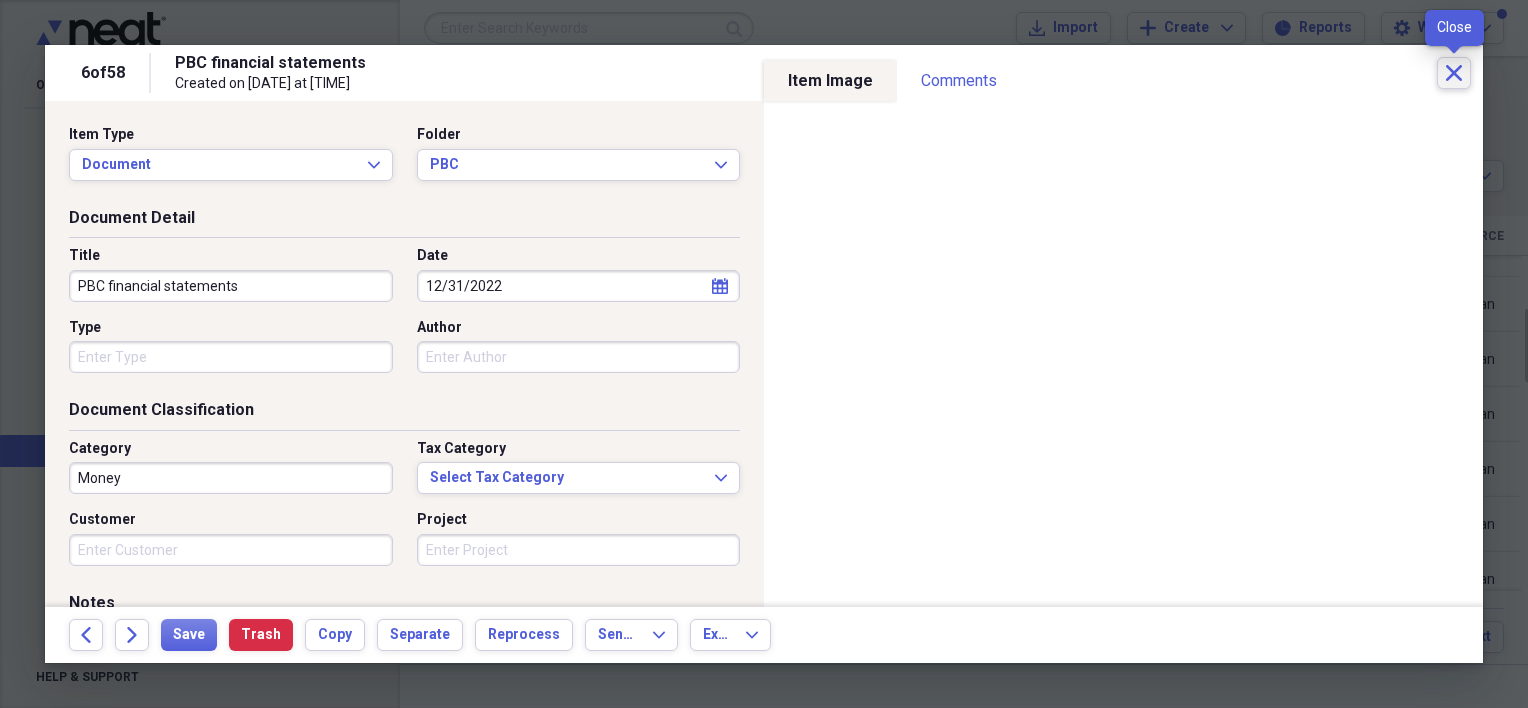 click on "Close" at bounding box center [1454, 73] 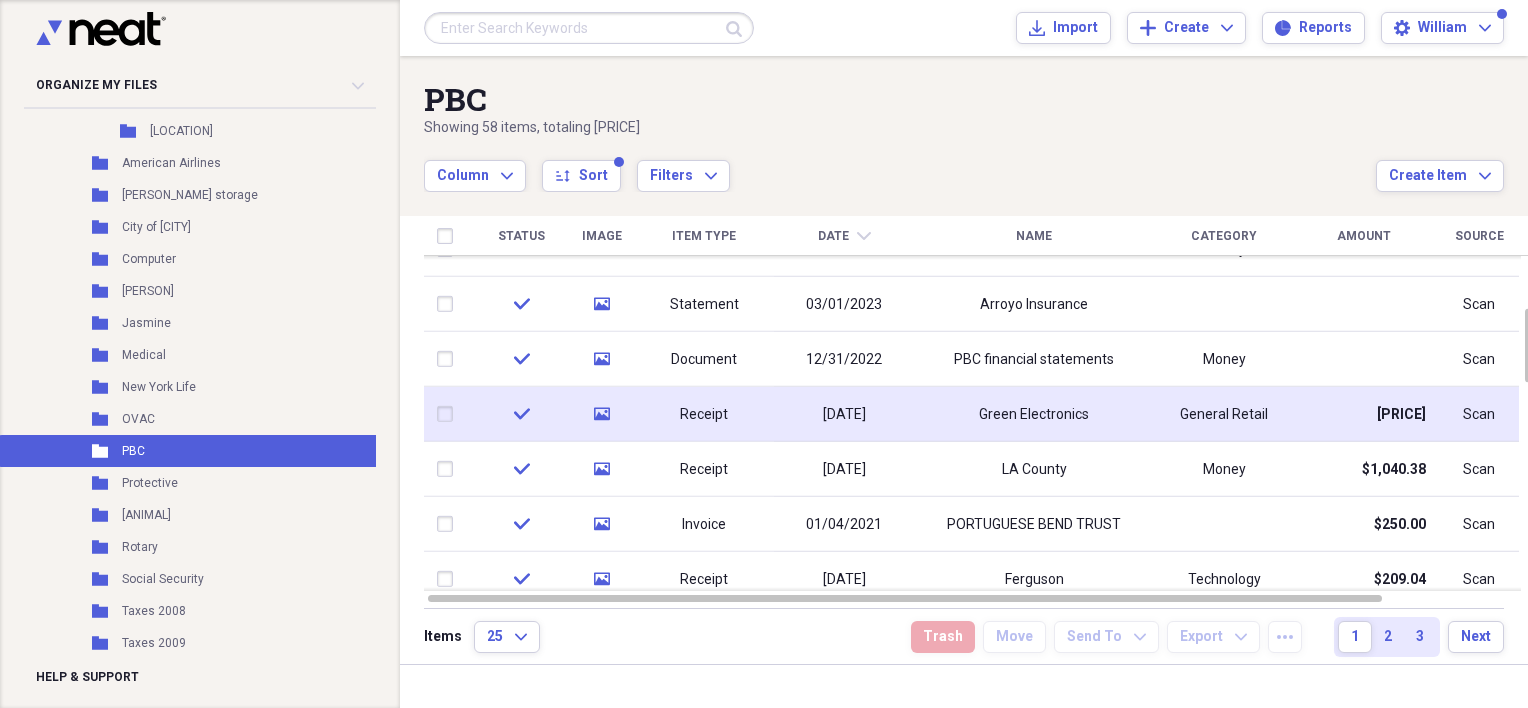 click on "Green Electronics" at bounding box center (1034, 414) 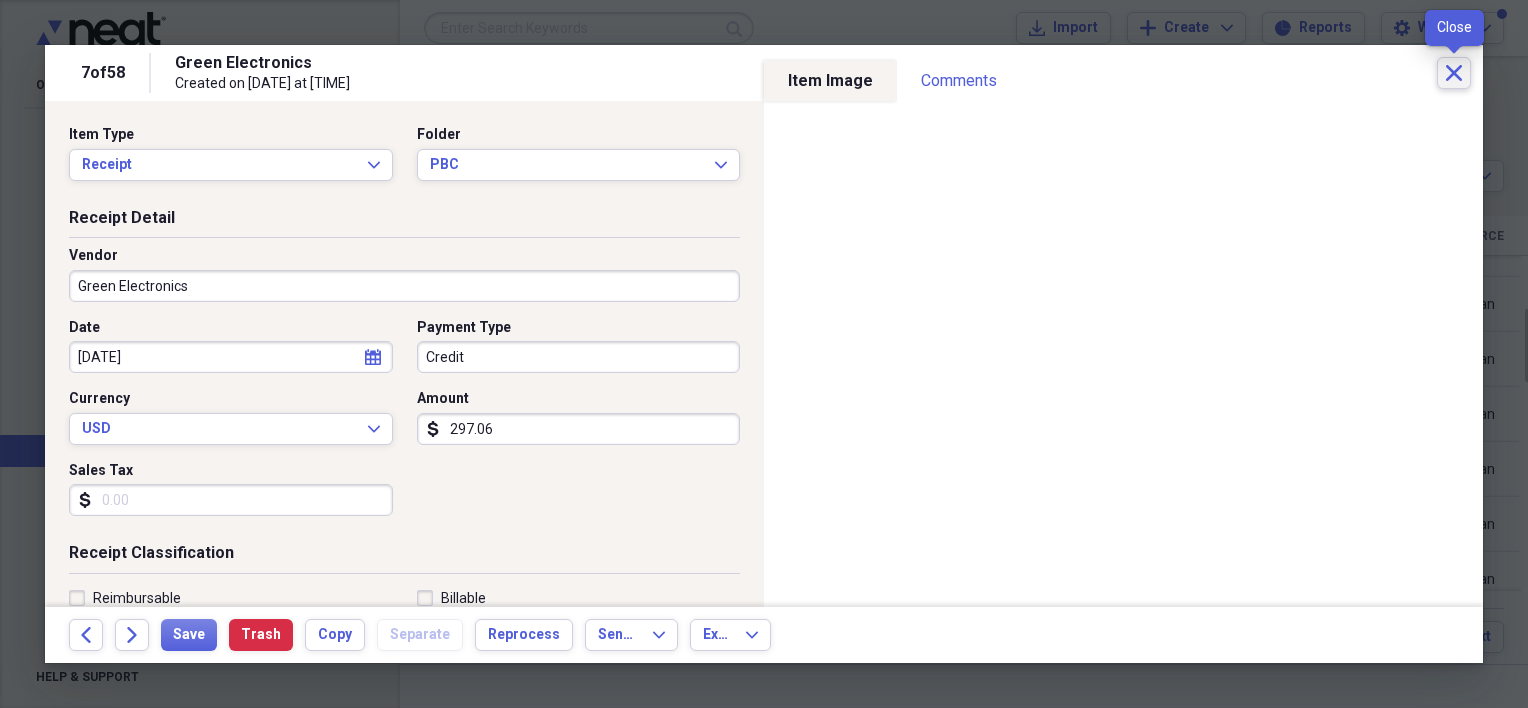 click on "Close" 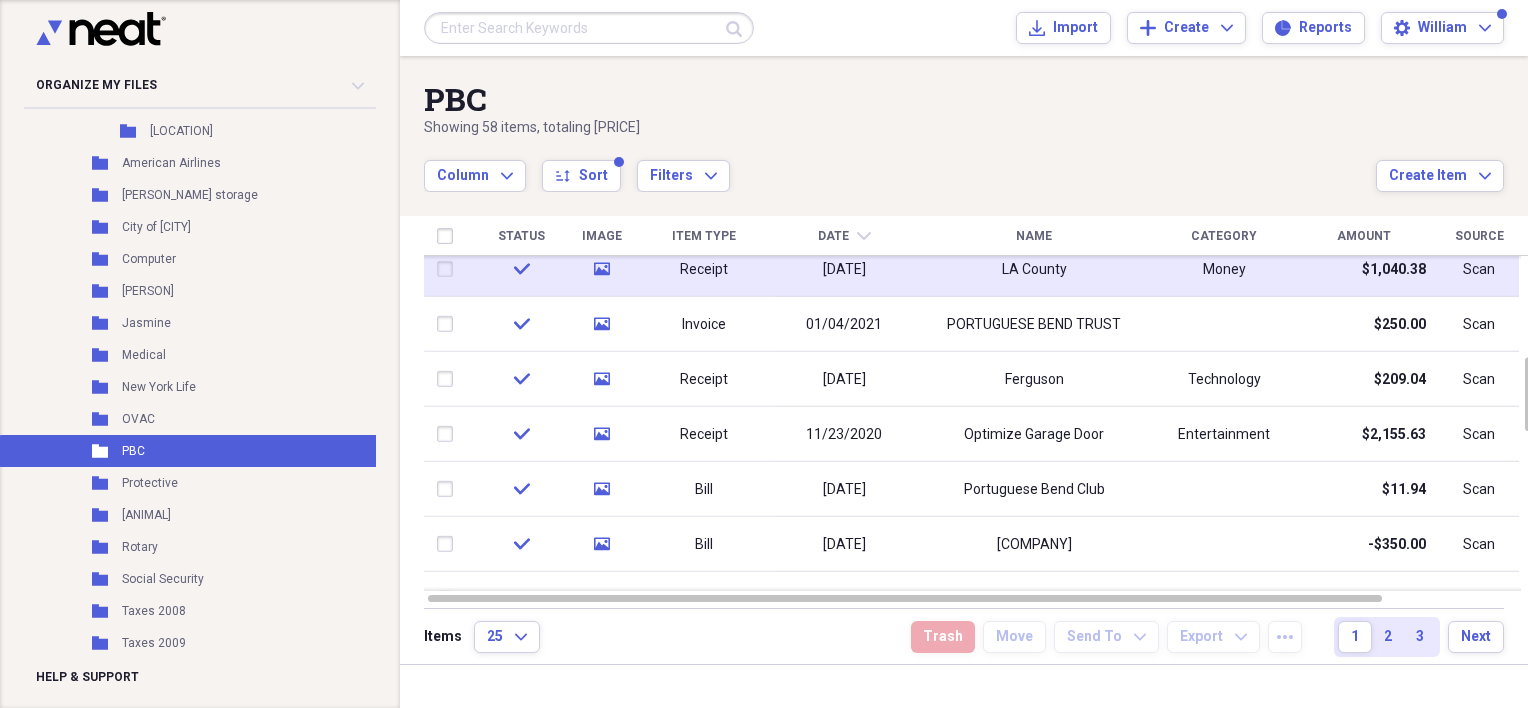 click on "LA County" at bounding box center (1034, 269) 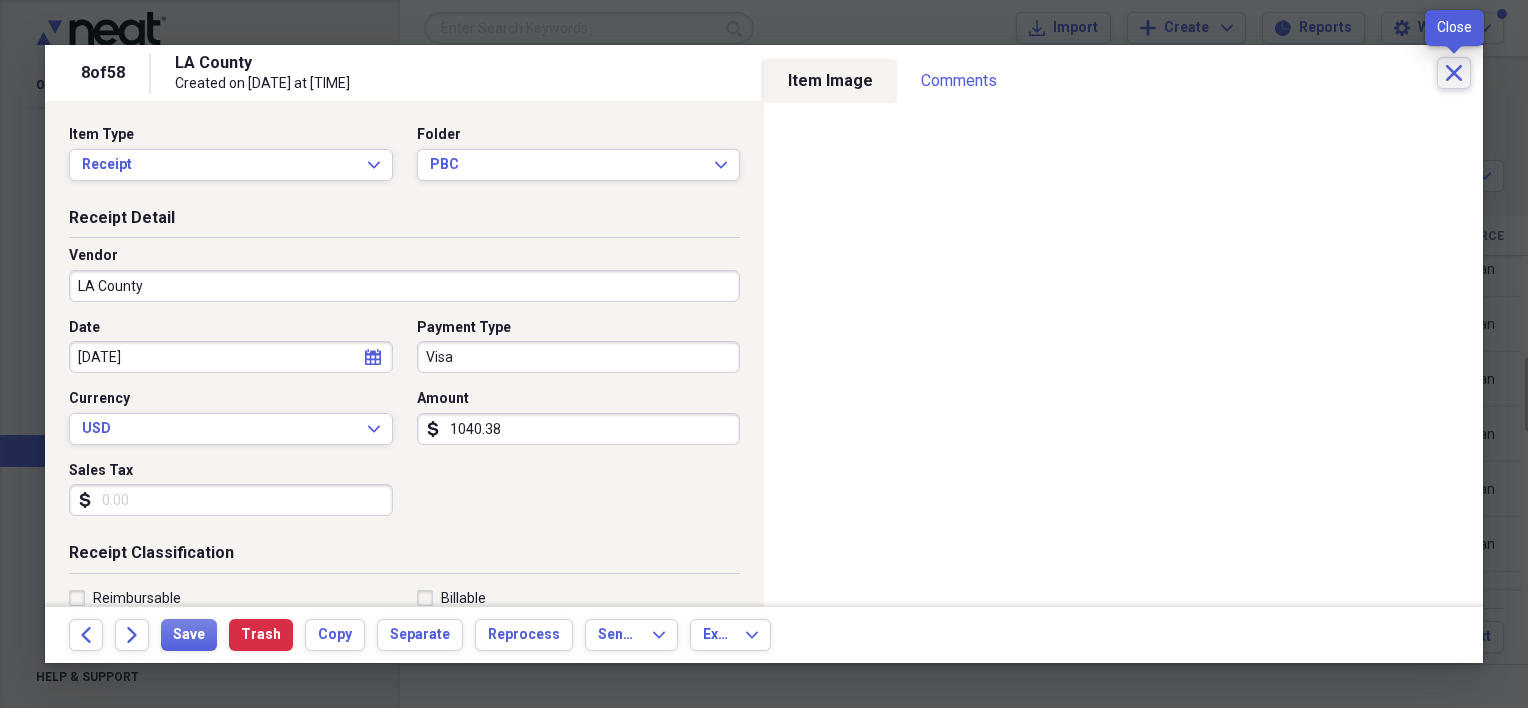 click on "Close" 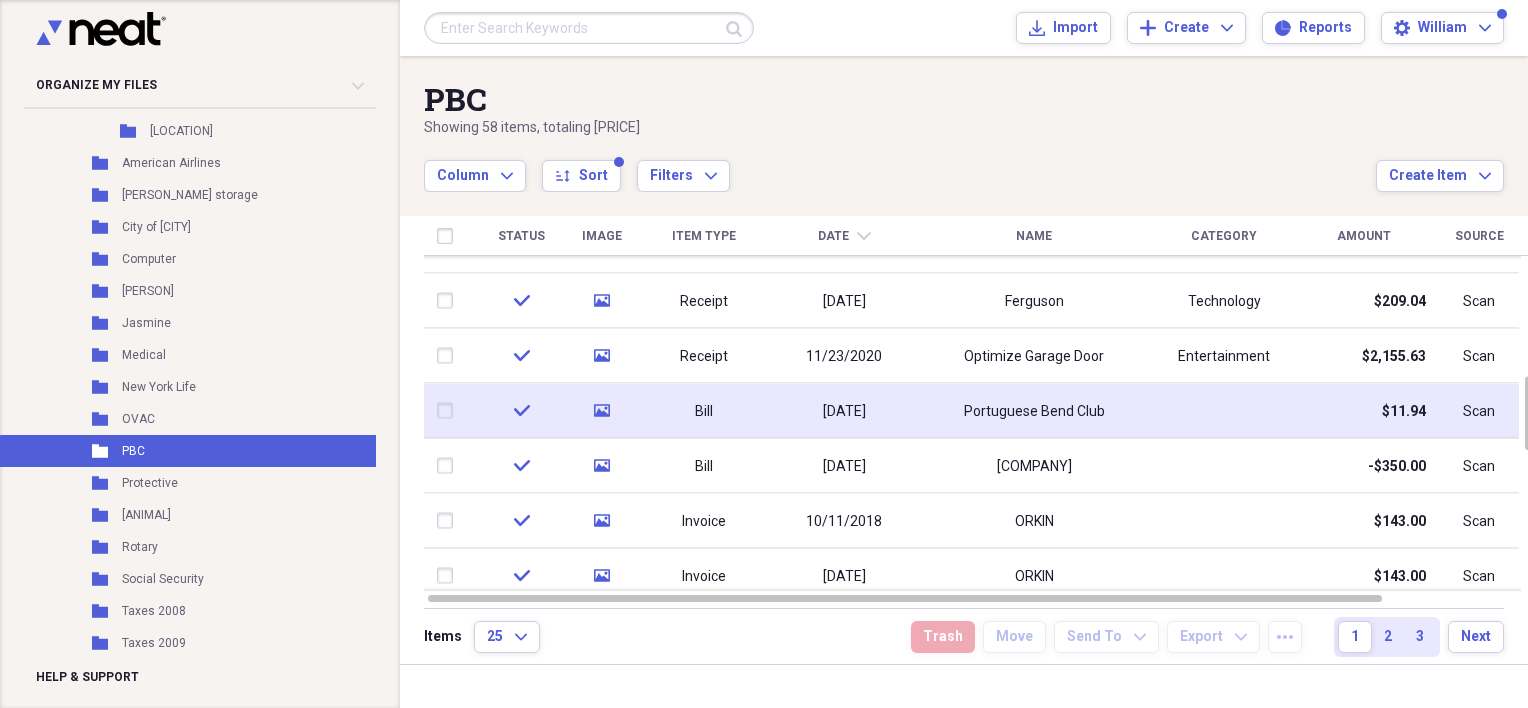click at bounding box center [1224, 410] 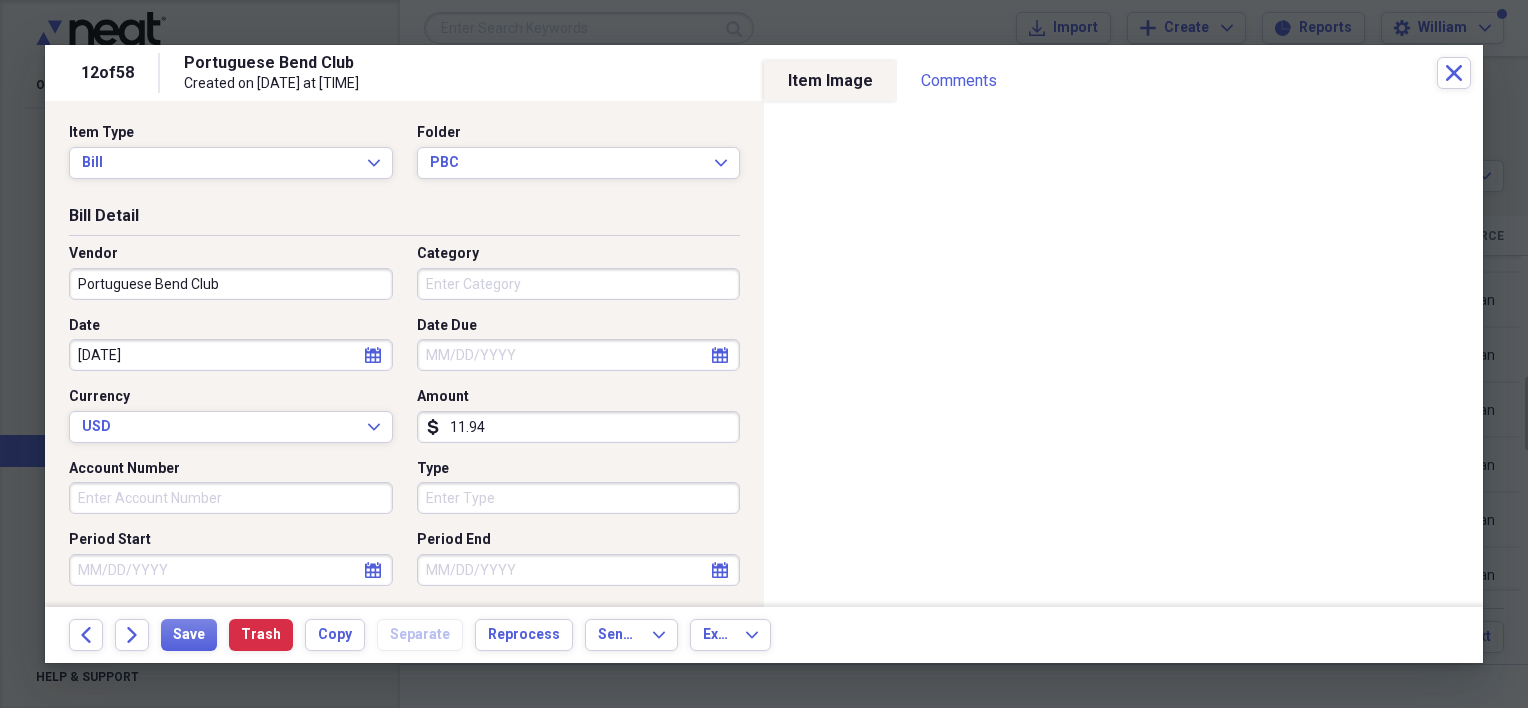 scroll, scrollTop: 3, scrollLeft: 0, axis: vertical 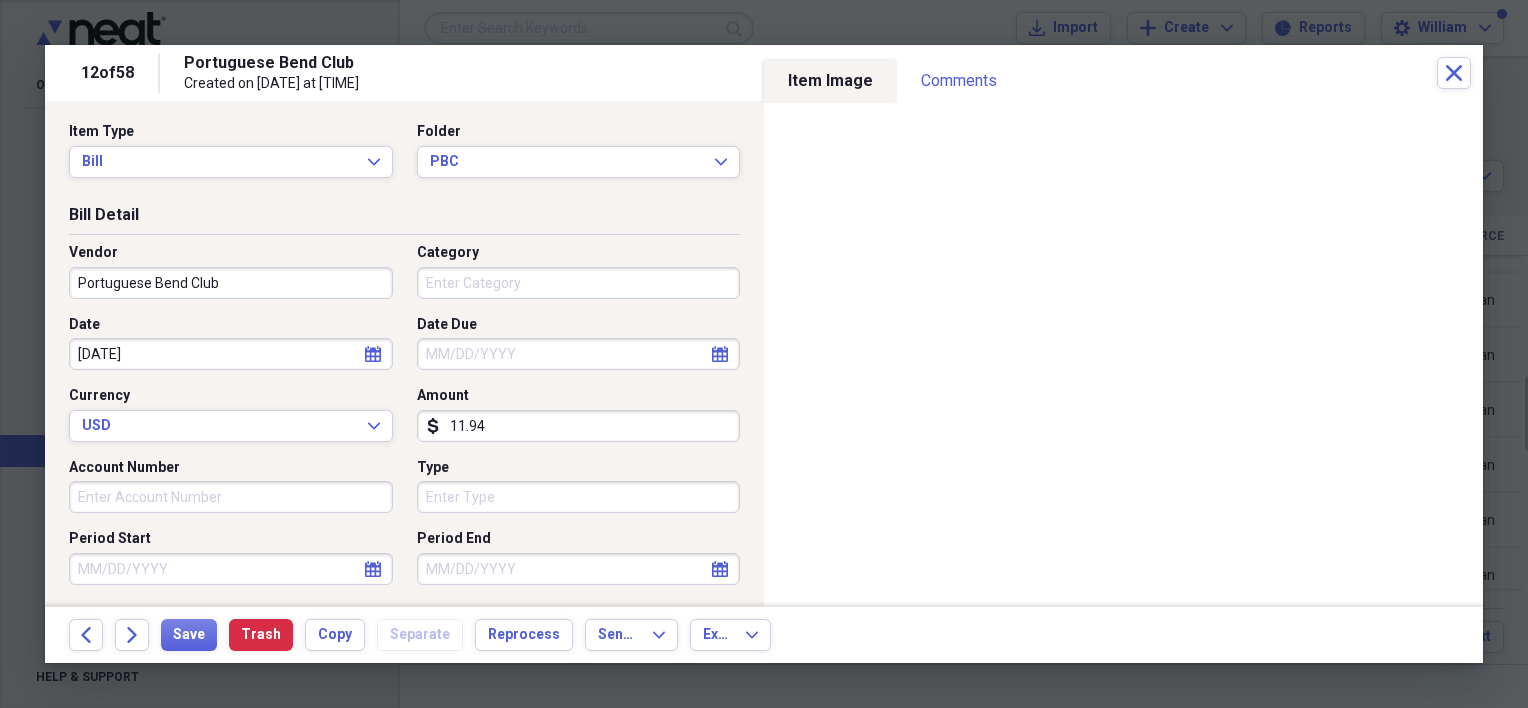 click on "Portuguese Bend Club" at bounding box center [231, 283] 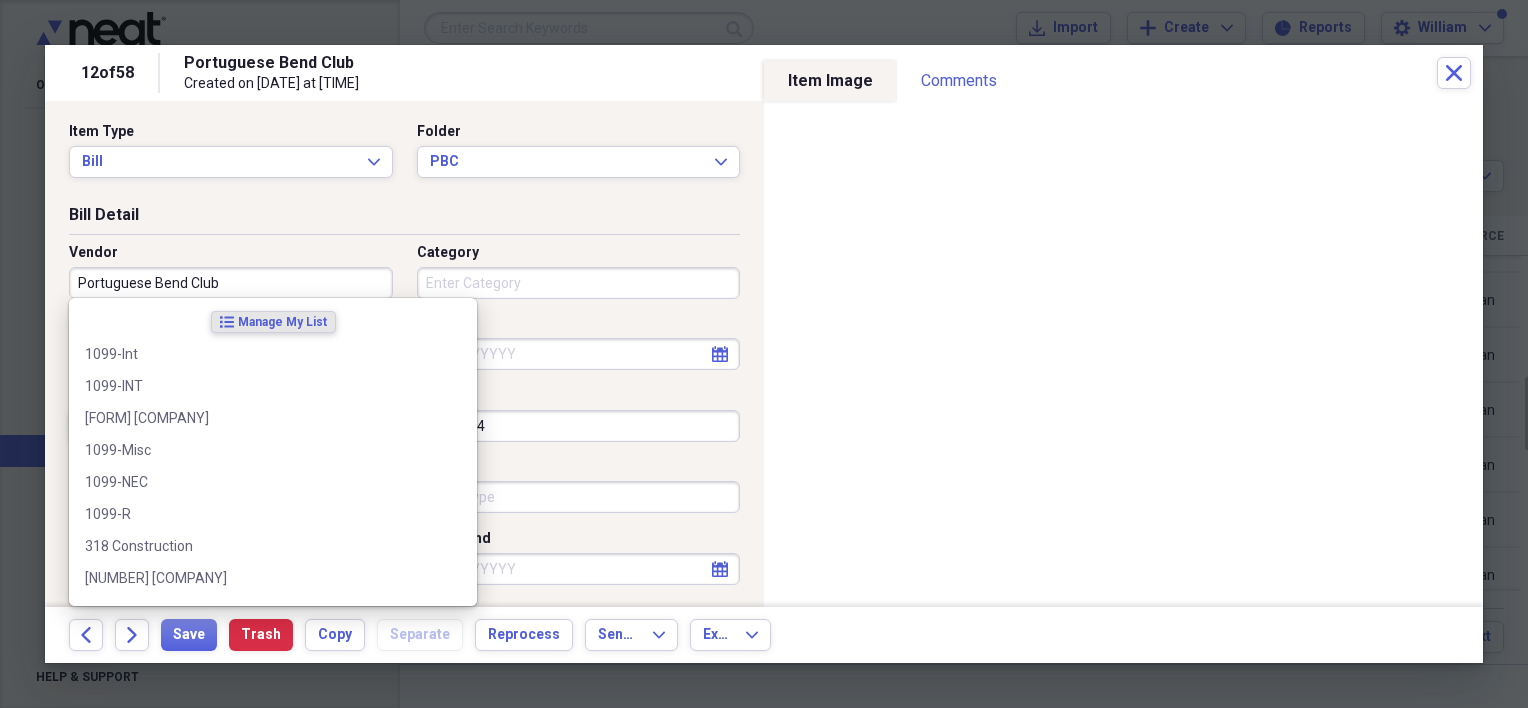 click on "Portuguese Bend Club" at bounding box center (231, 283) 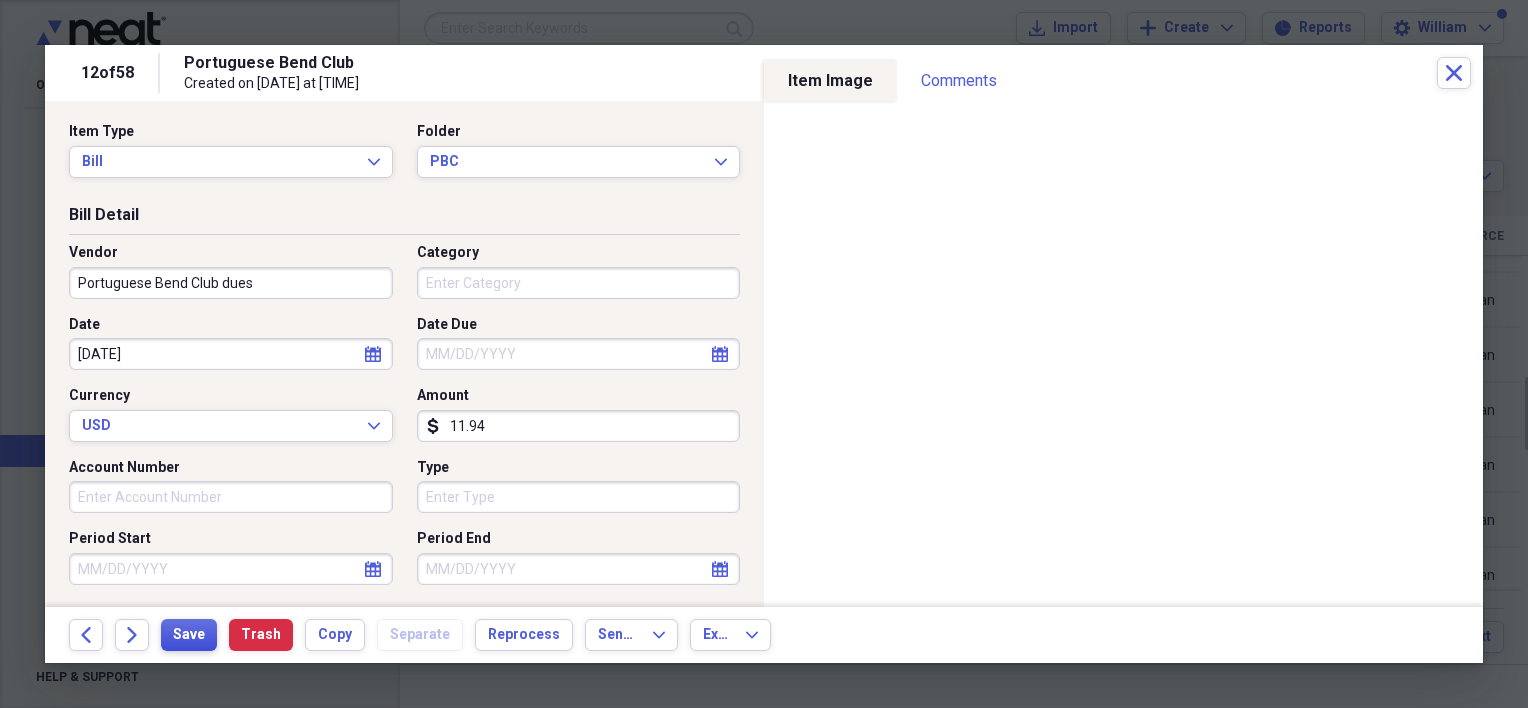 type on "Portuguese Bend Club dues" 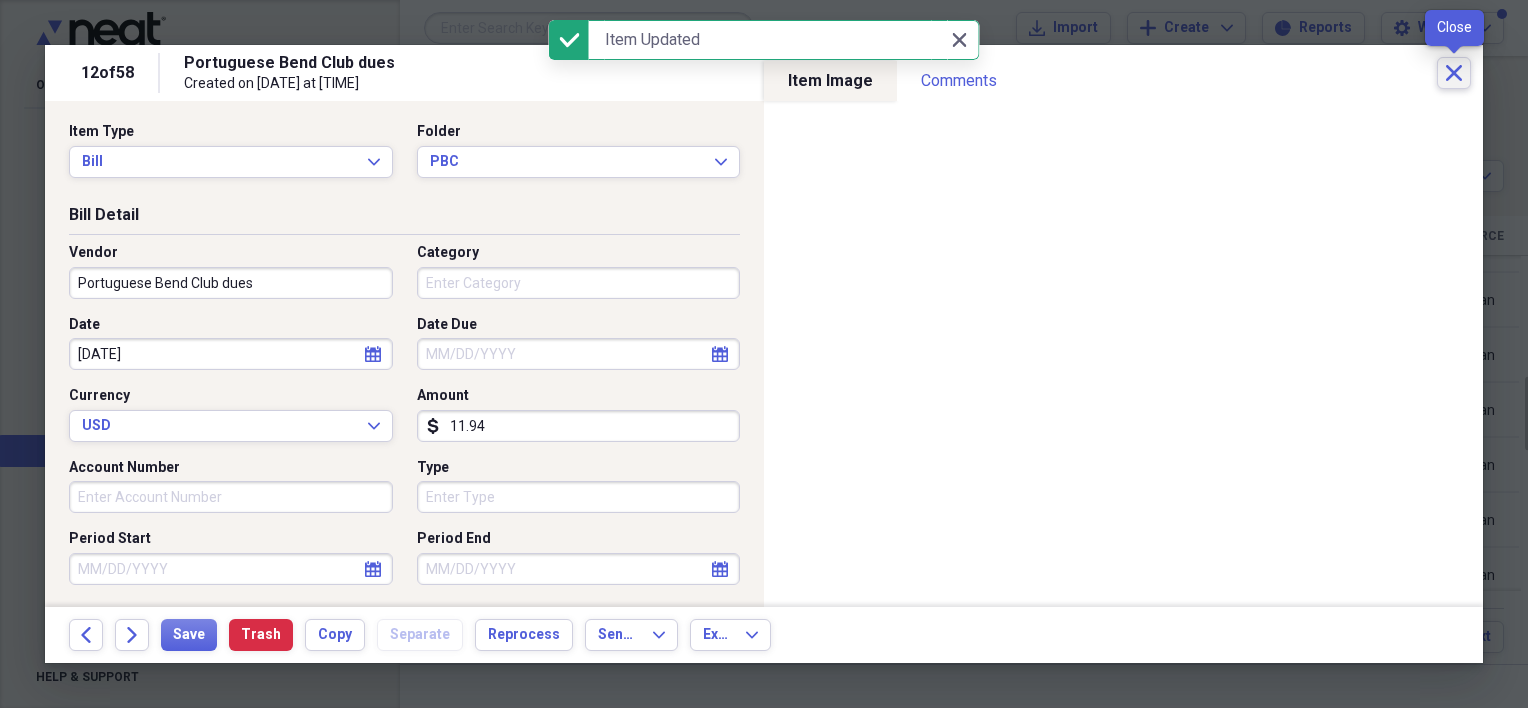 click on "Close" at bounding box center [1454, 73] 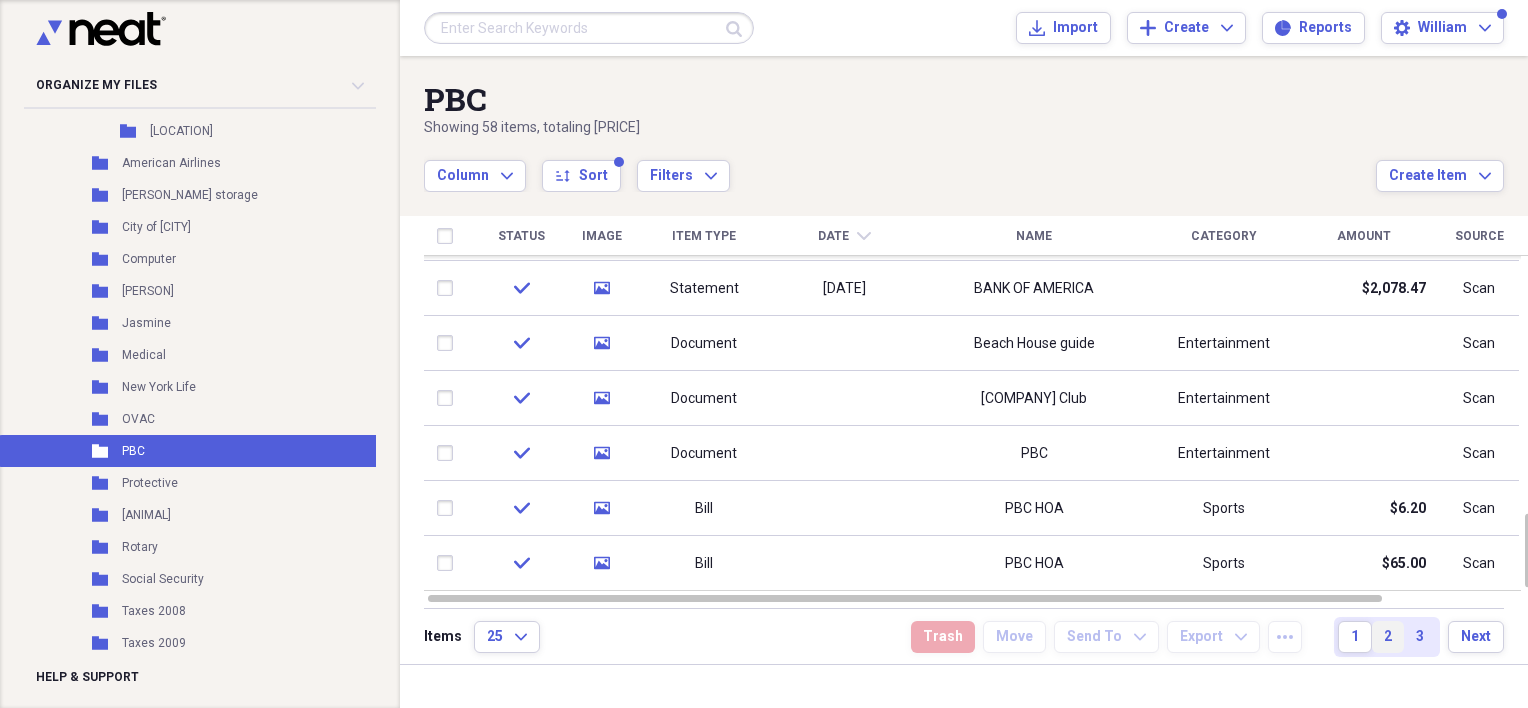 click on "2" at bounding box center [1388, 637] 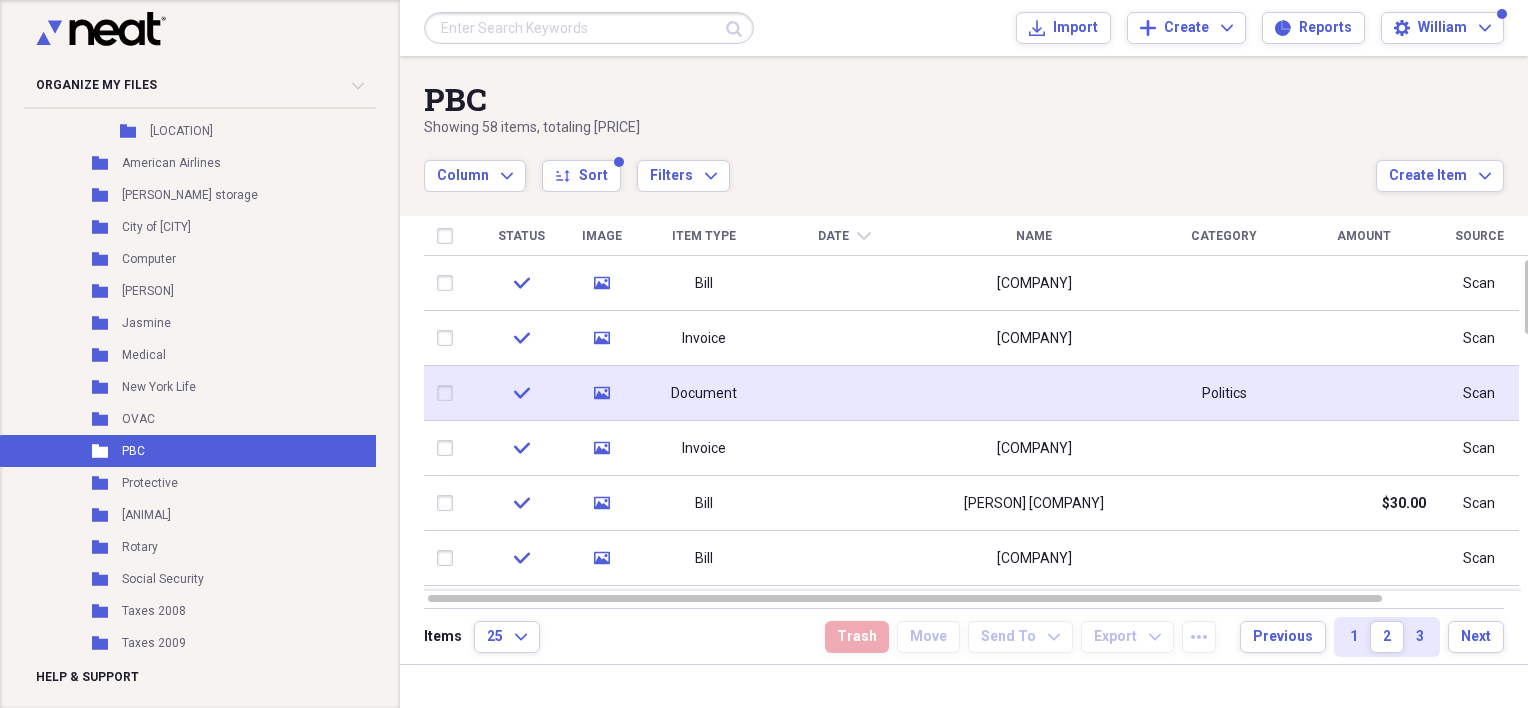 click at bounding box center [1034, 393] 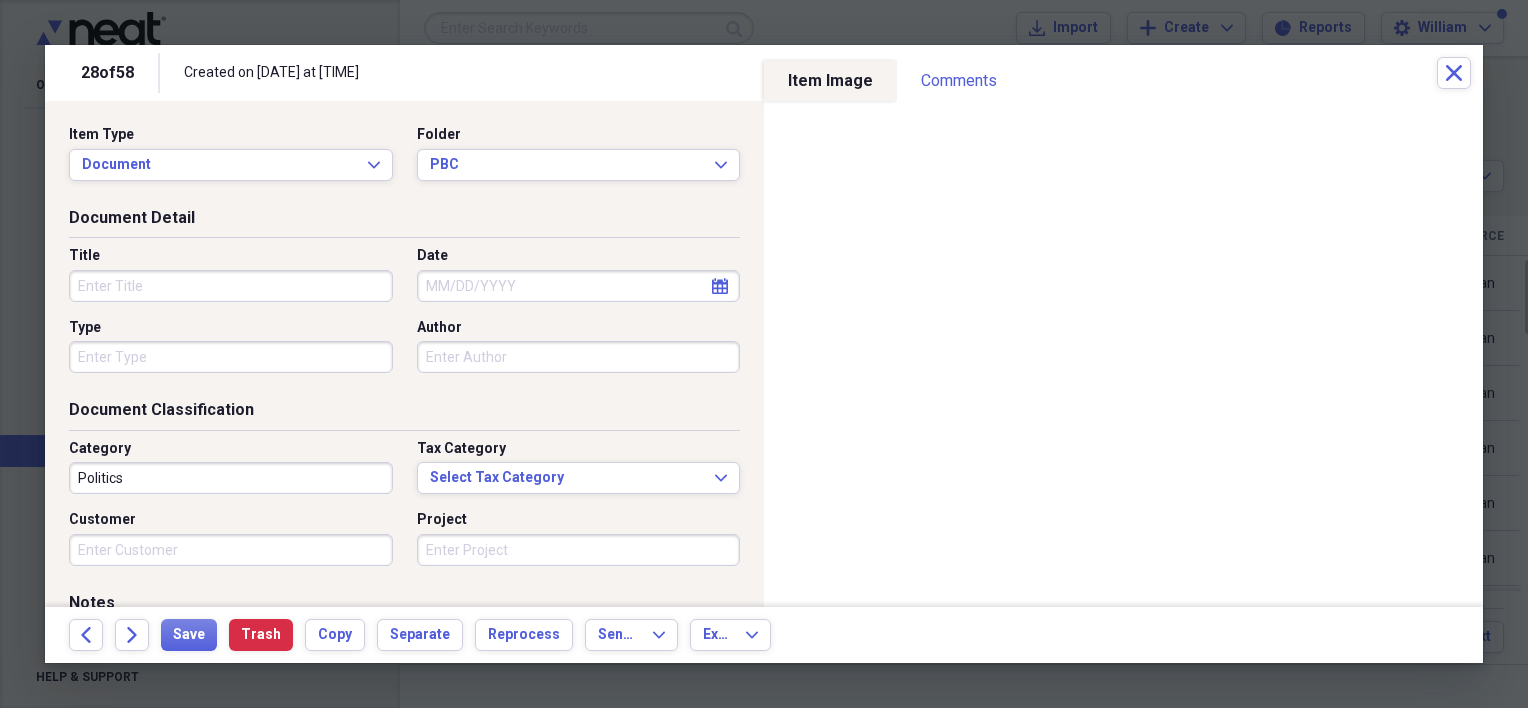 click on "Title" at bounding box center (231, 286) 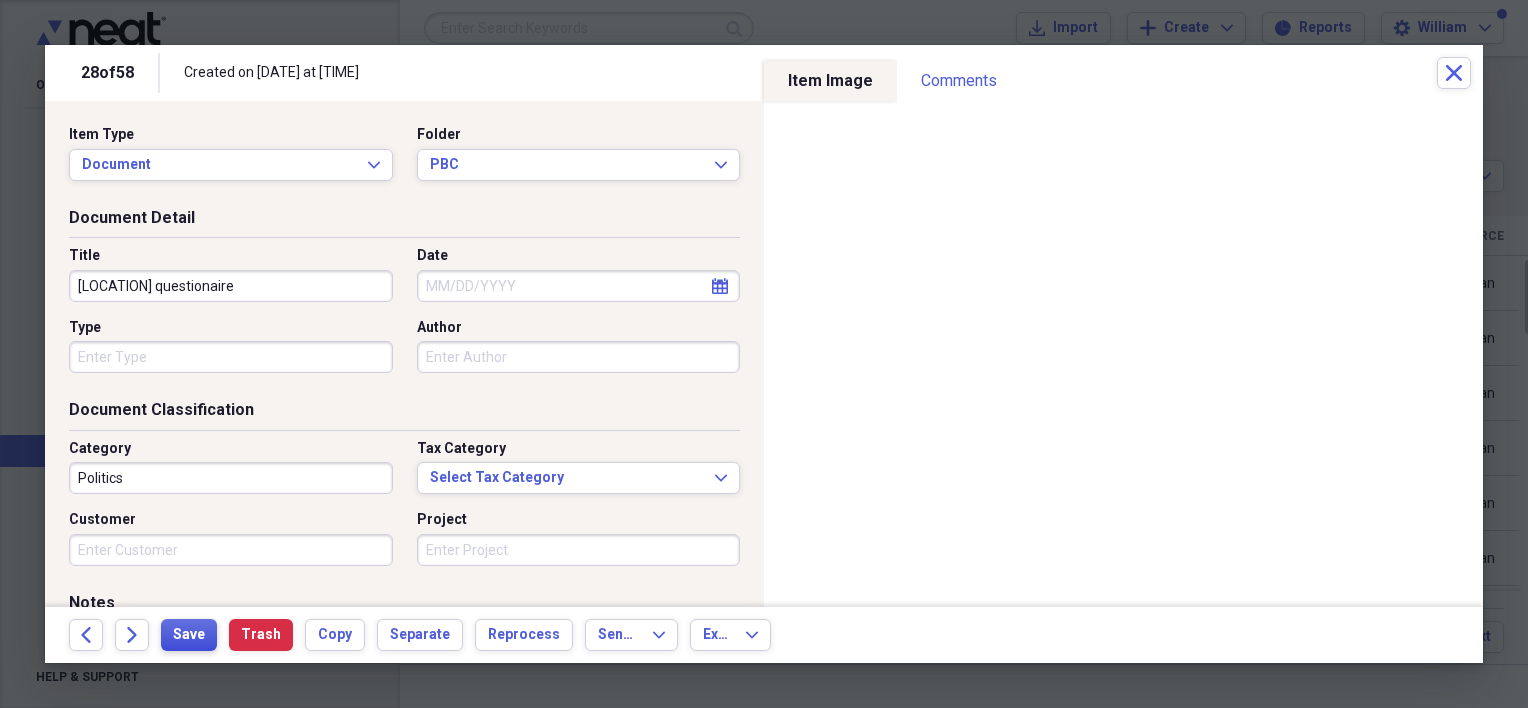 type on "[LOCATION] questionaire" 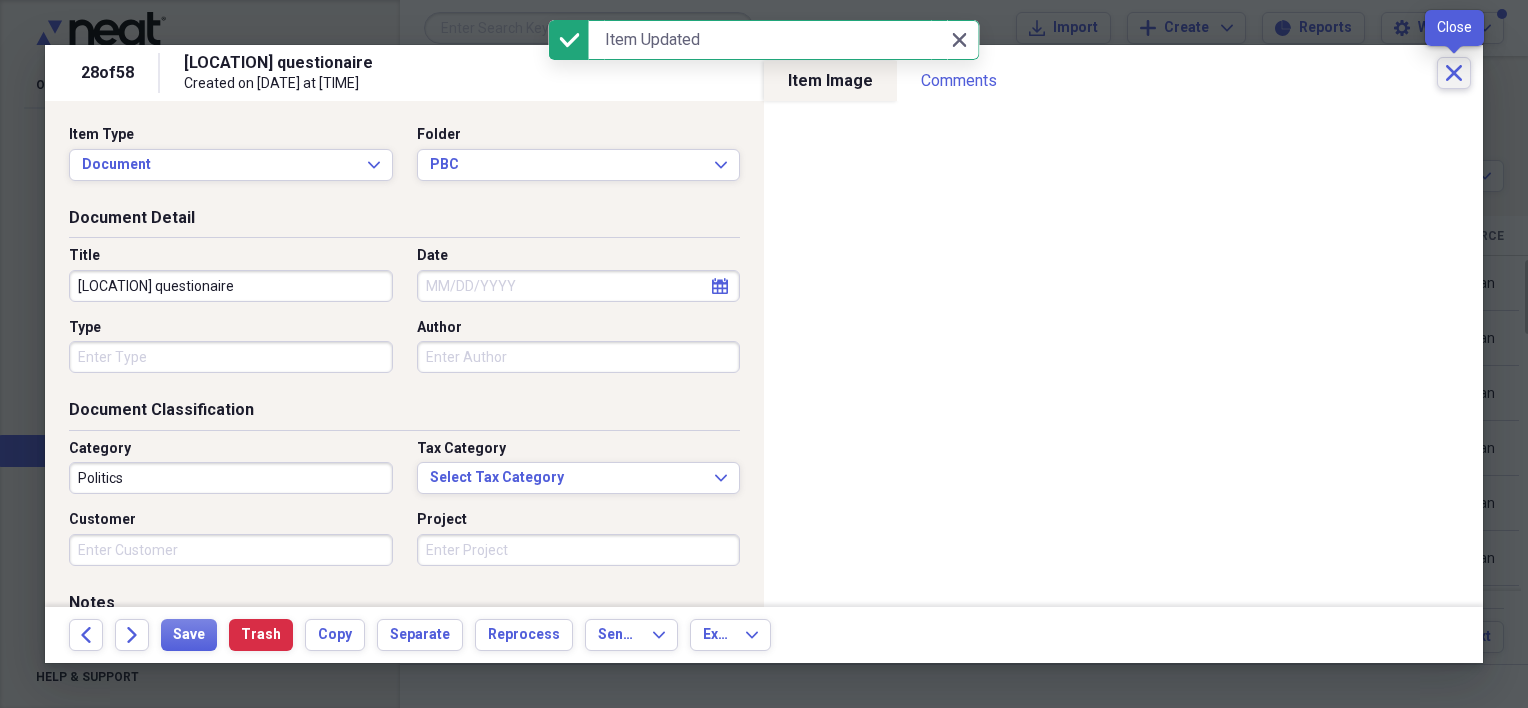 click on "Close" 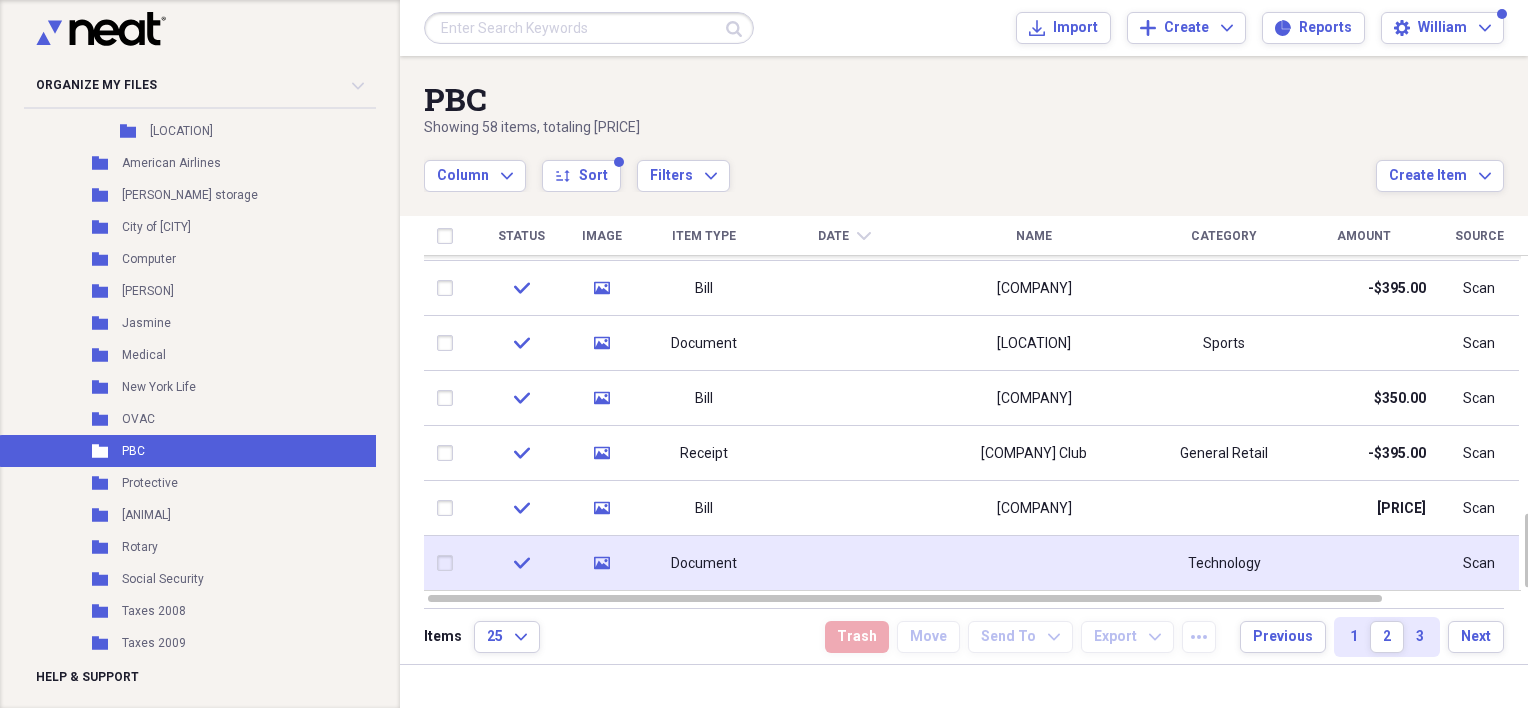 click at bounding box center (1034, 563) 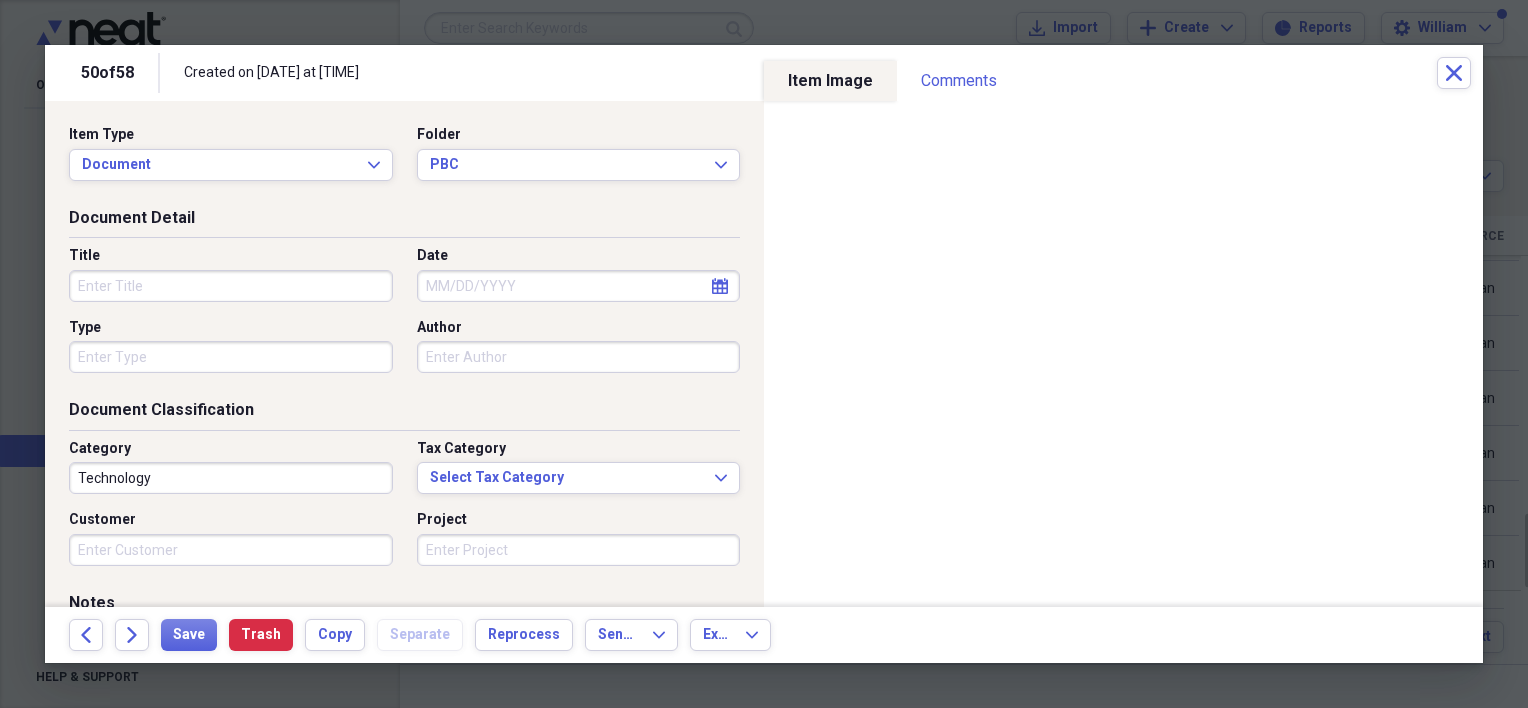 click on "Title" at bounding box center [231, 286] 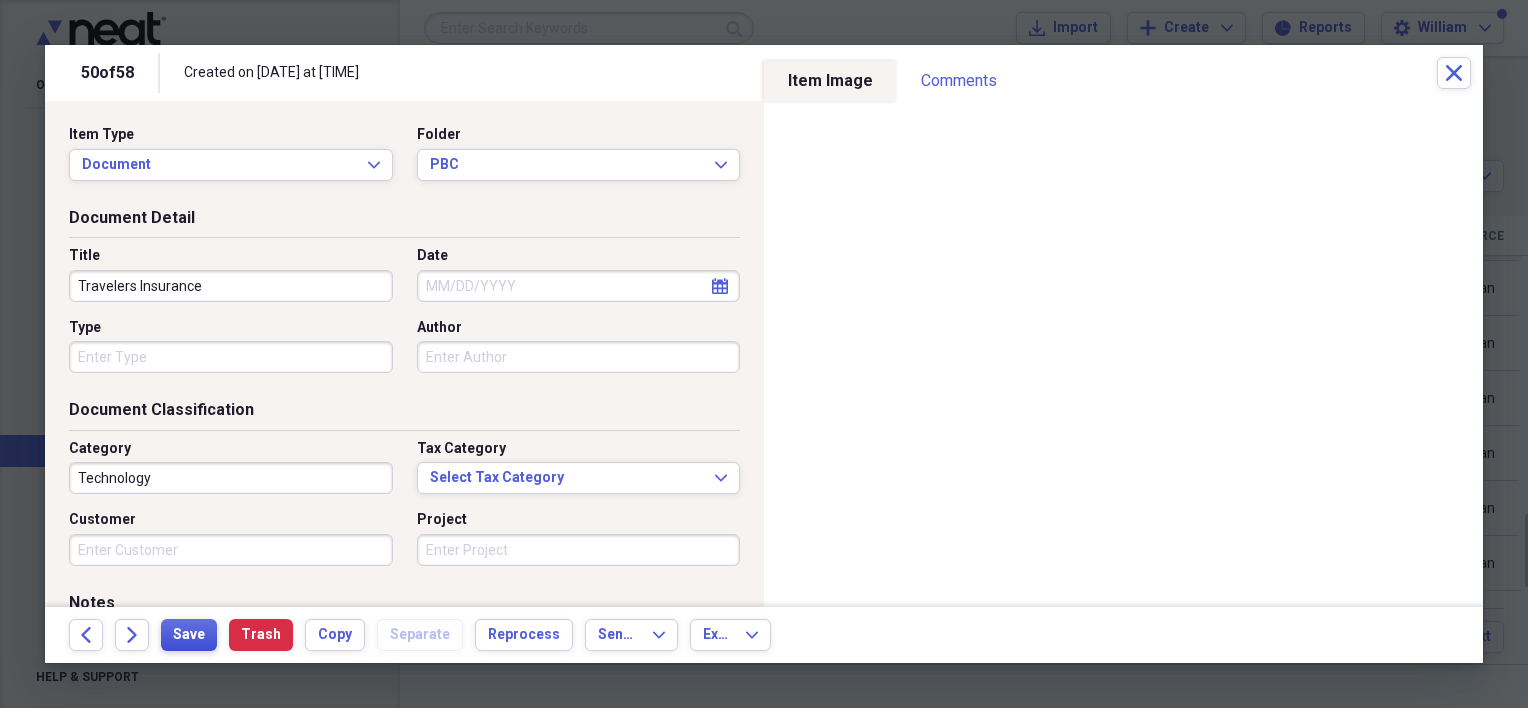 type on "Travelers Insurance" 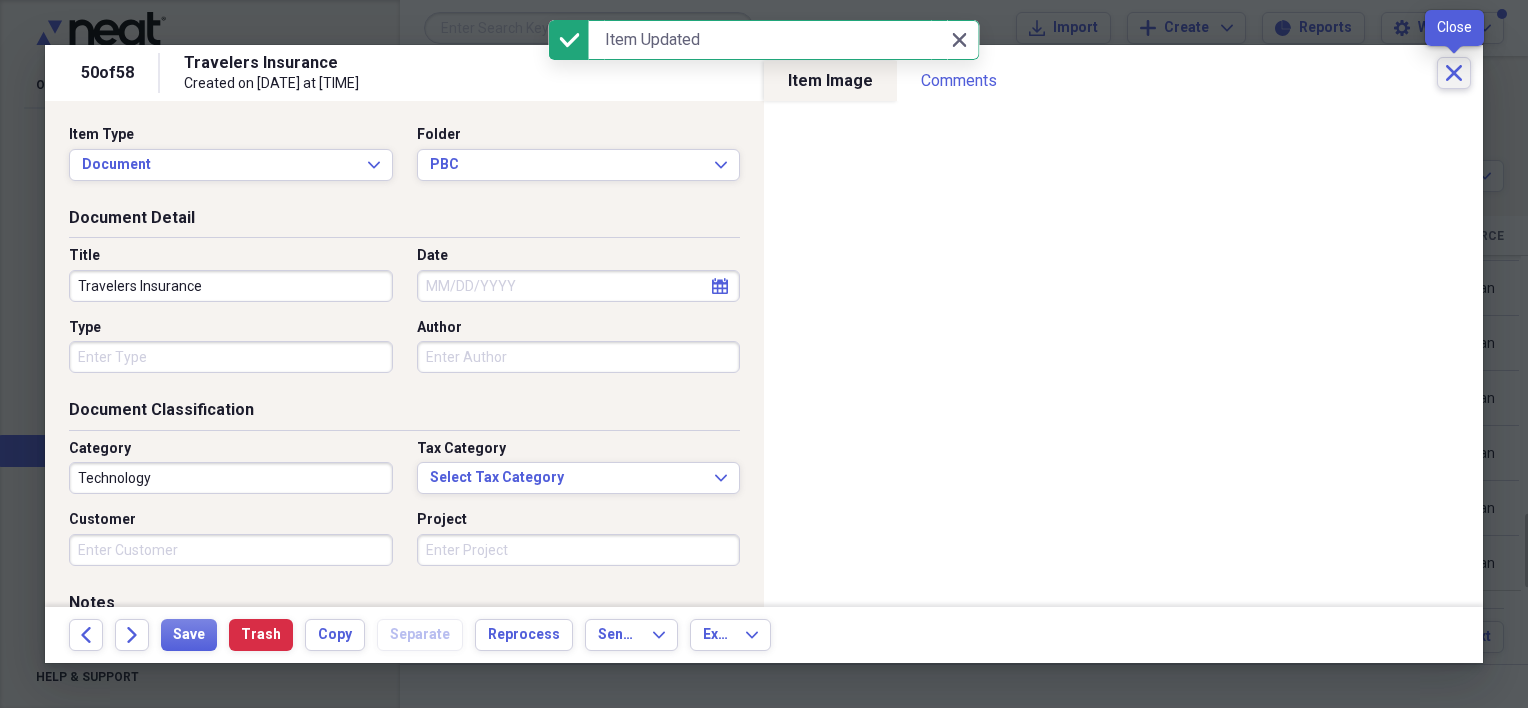 click on "Close" 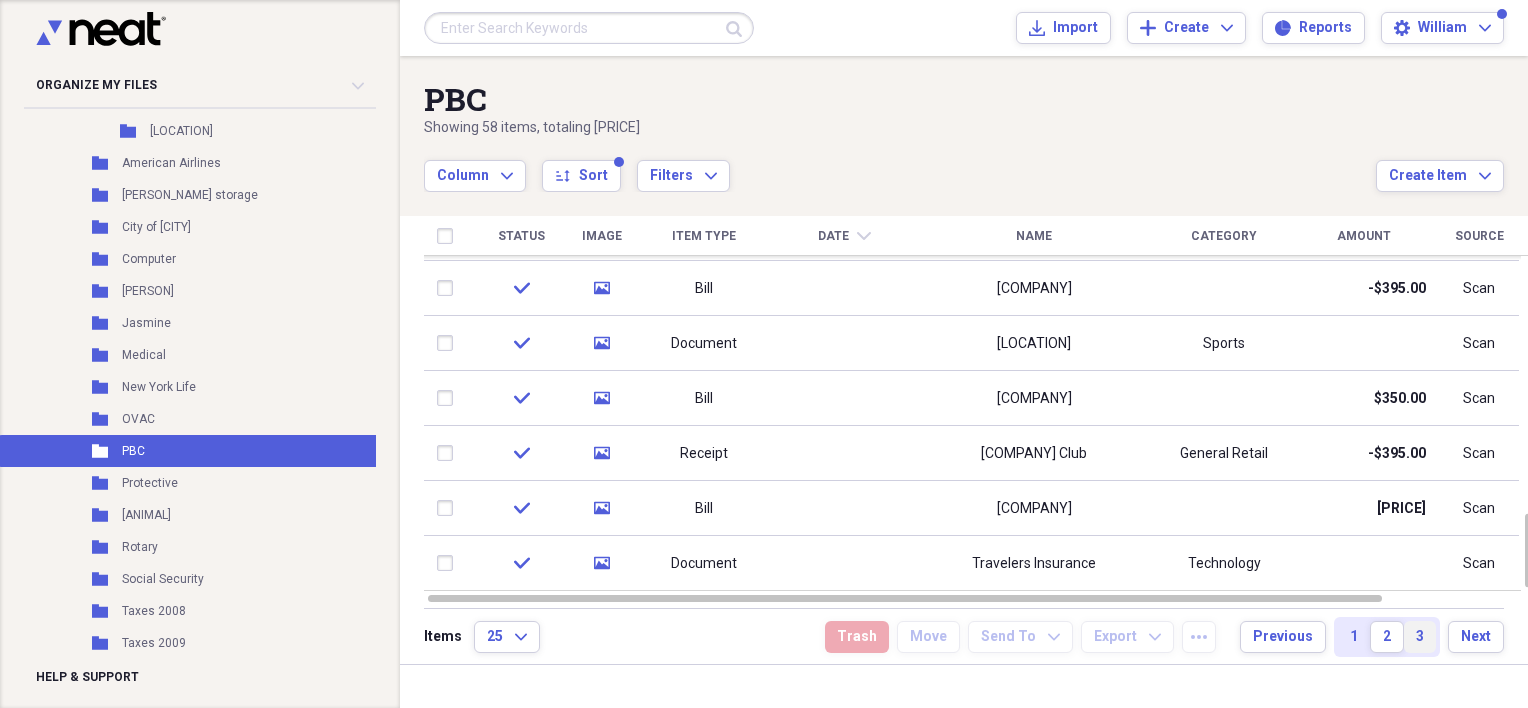 click on "3" at bounding box center (1420, 637) 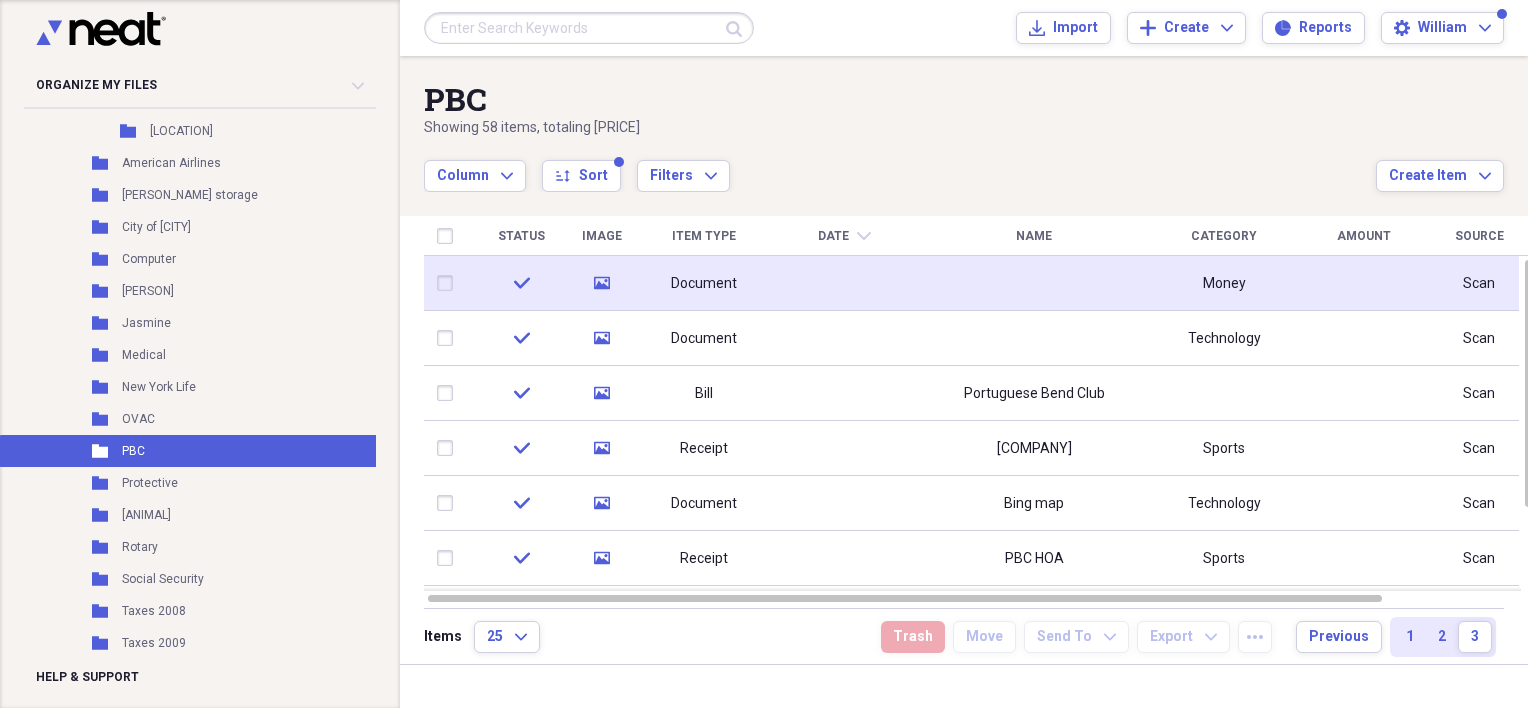 click at bounding box center [1034, 283] 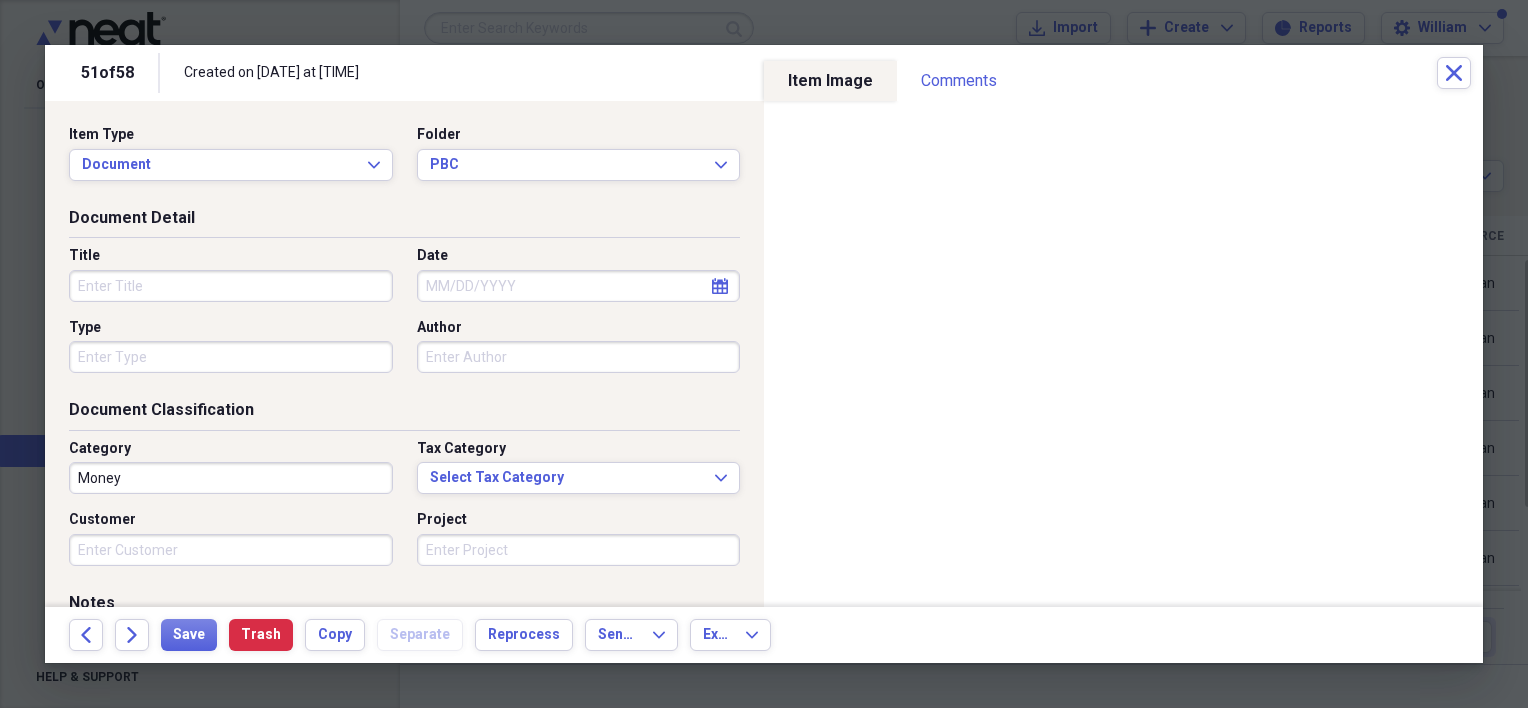 click on "Title" at bounding box center [231, 286] 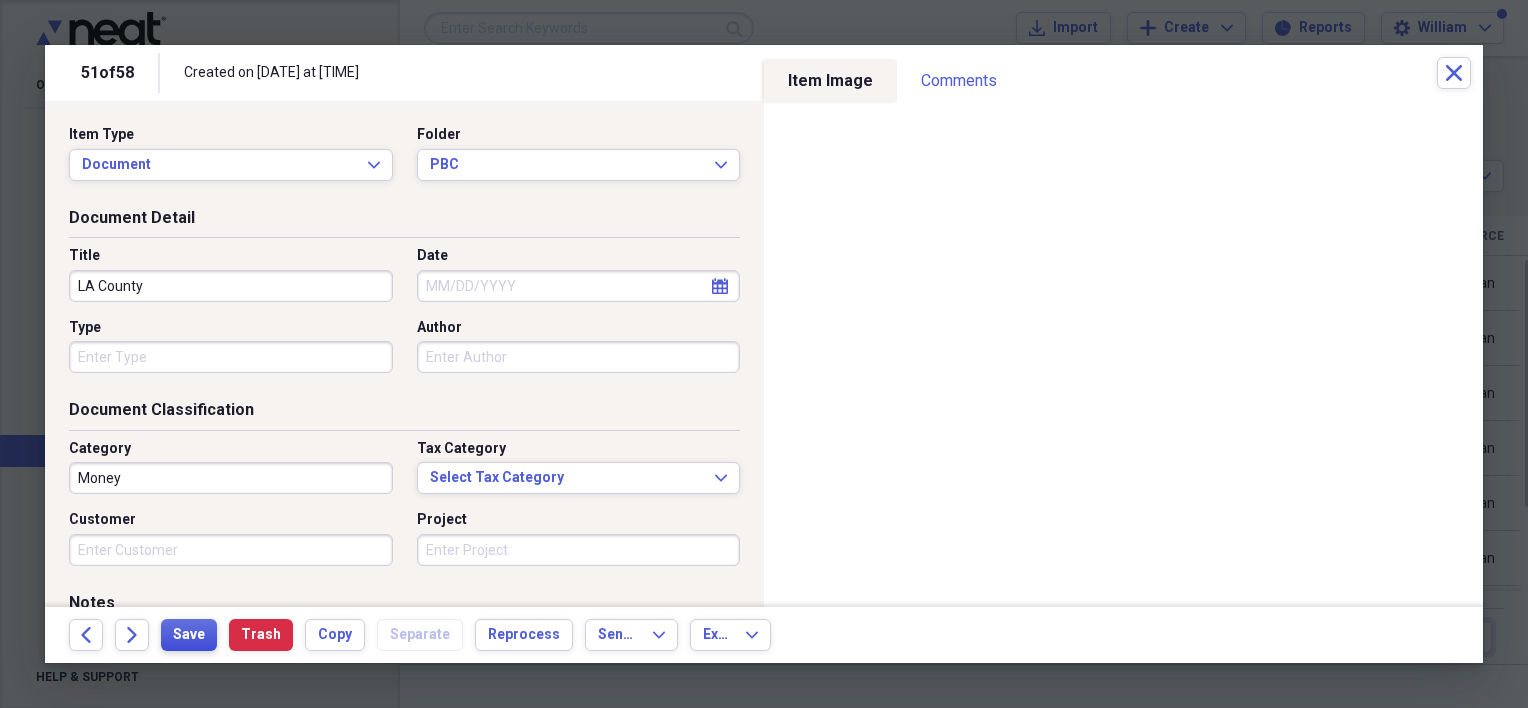 type on "LA County" 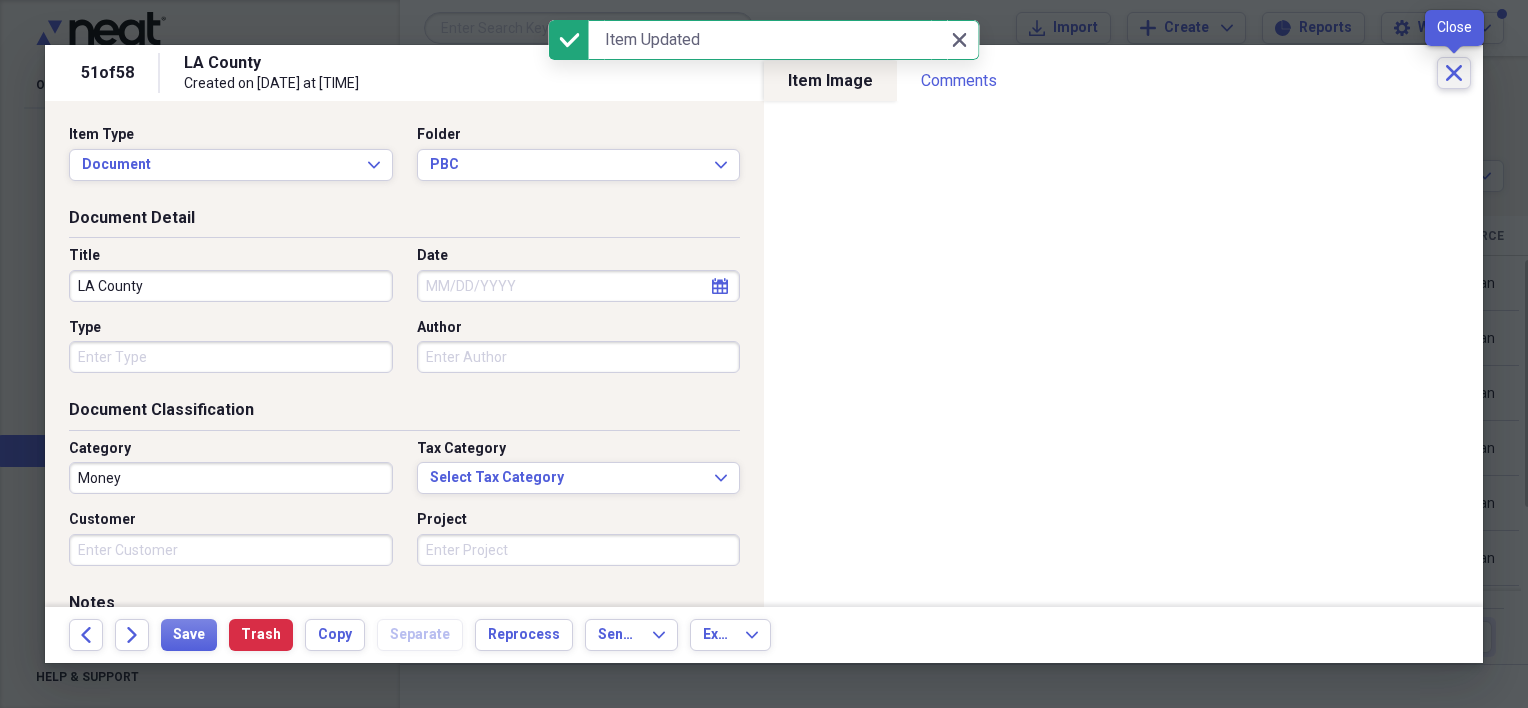 click on "Close" 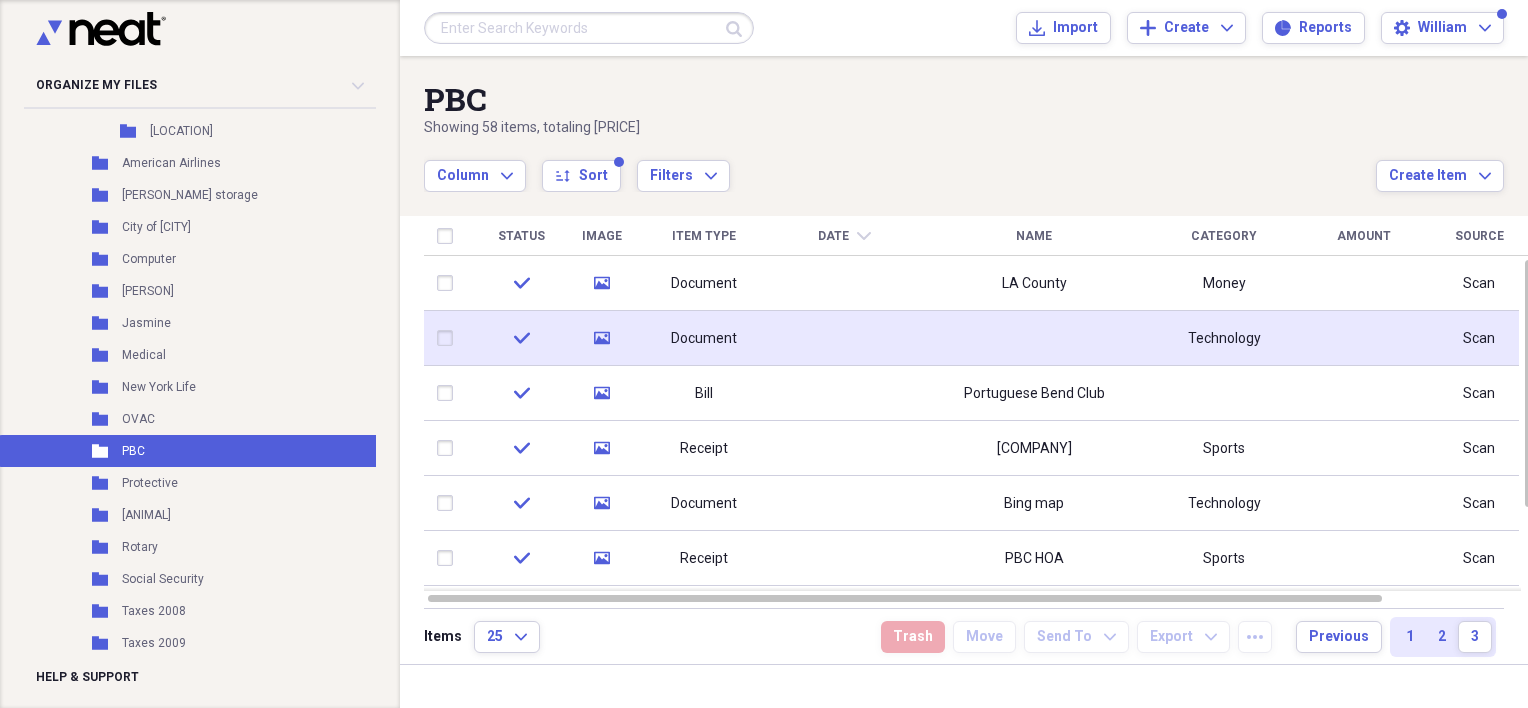 click at bounding box center [1034, 338] 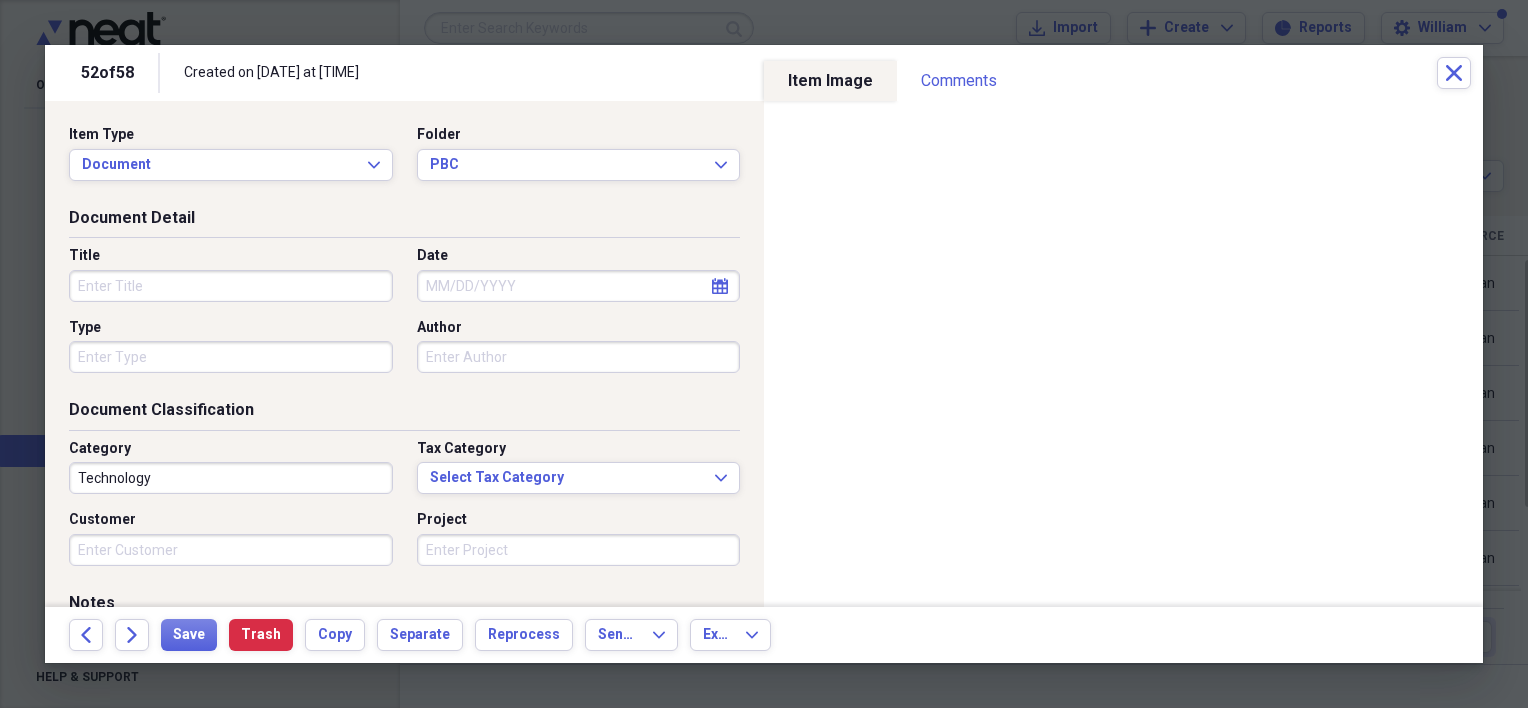 drag, startPoint x: 222, startPoint y: 285, endPoint x: 237, endPoint y: 251, distance: 37.161808 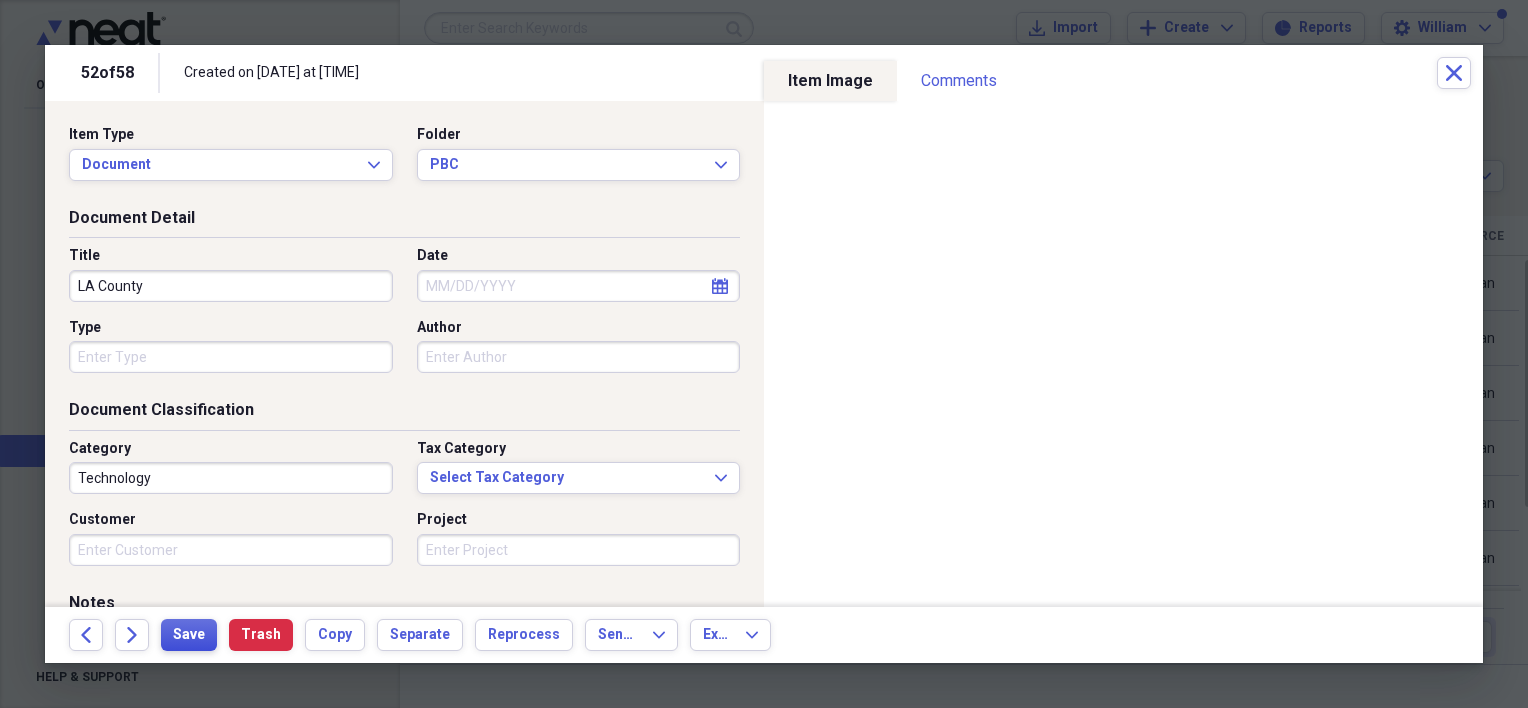 type on "LA County" 